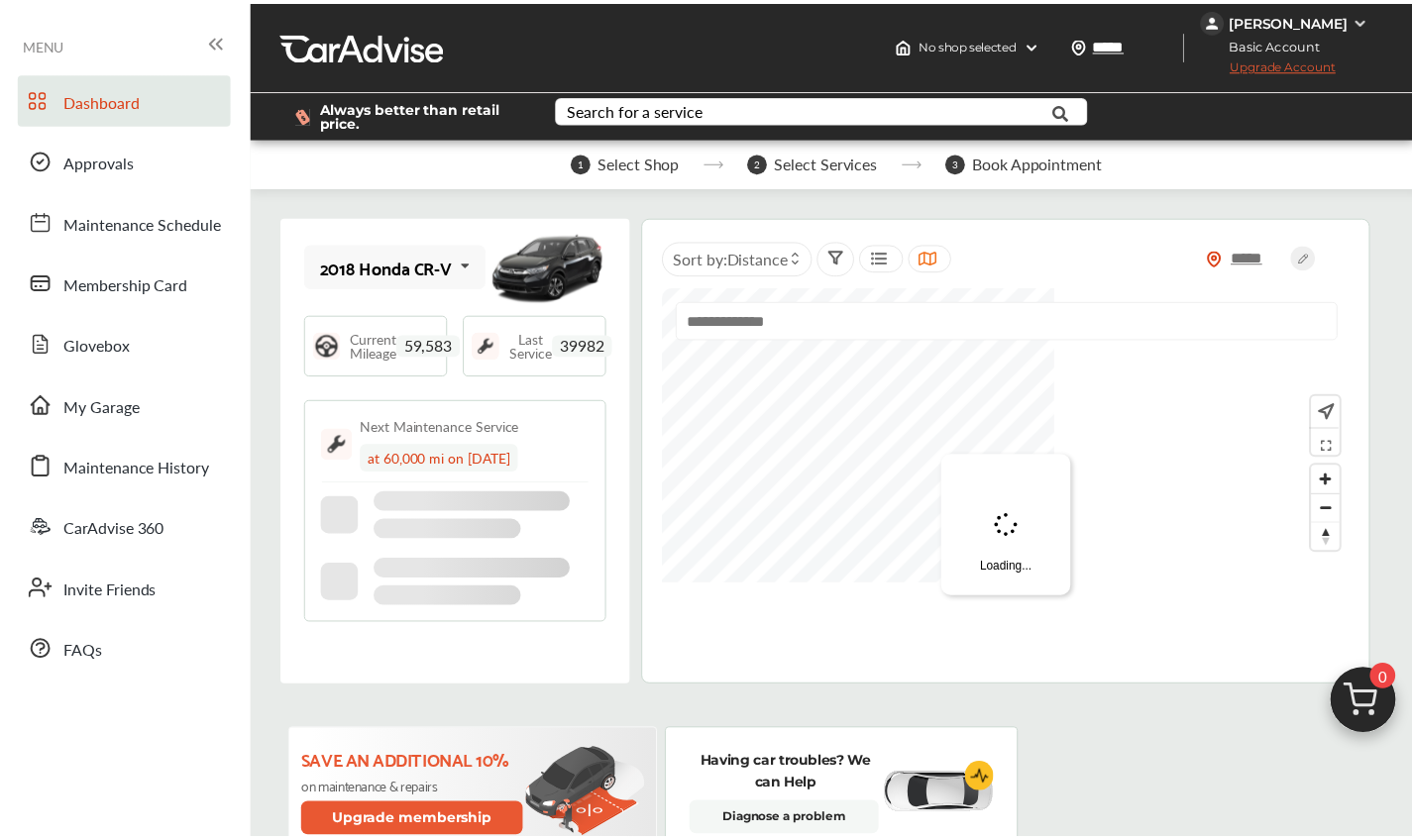 scroll, scrollTop: 0, scrollLeft: 0, axis: both 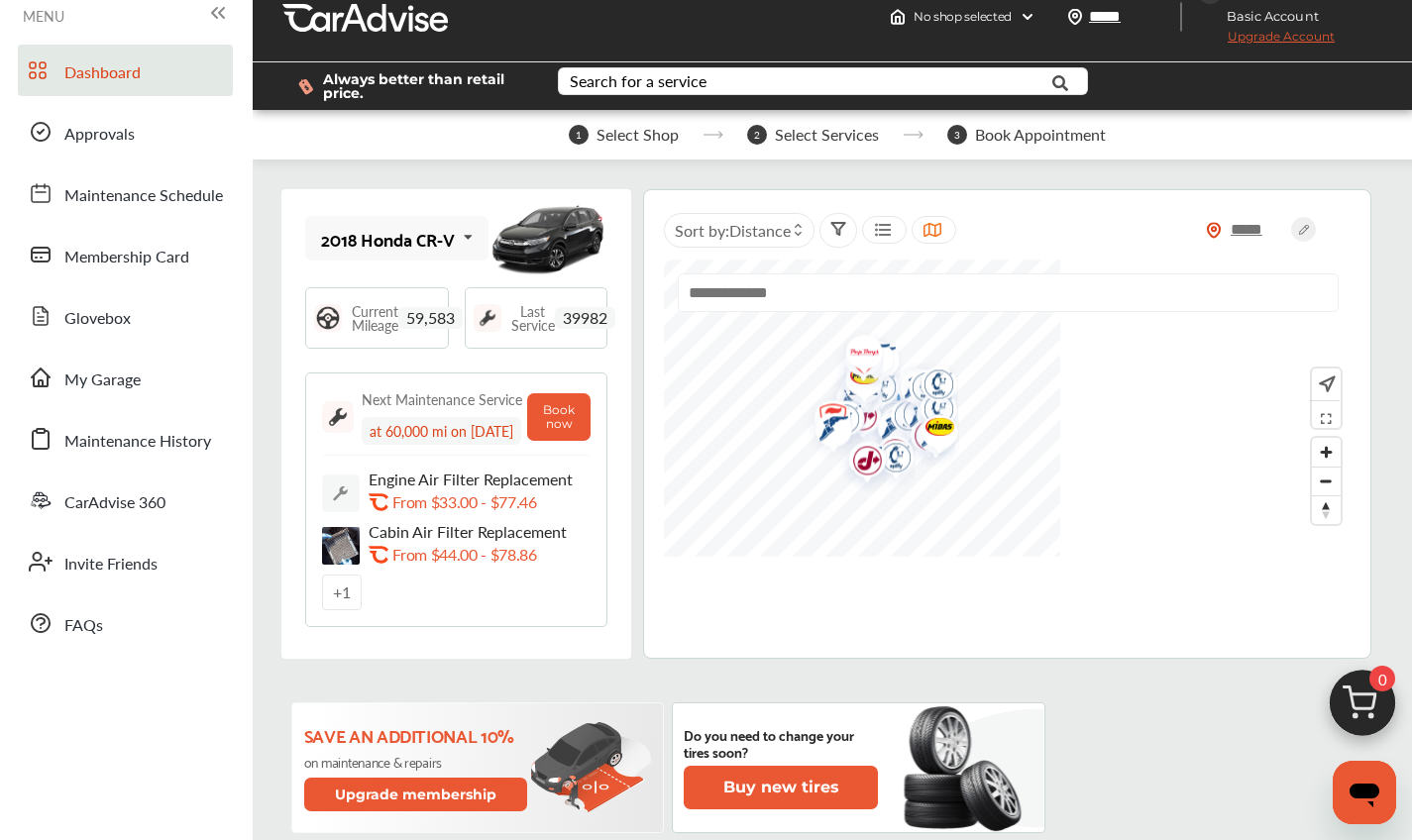 click on "59,583" at bounding box center (430, 318) 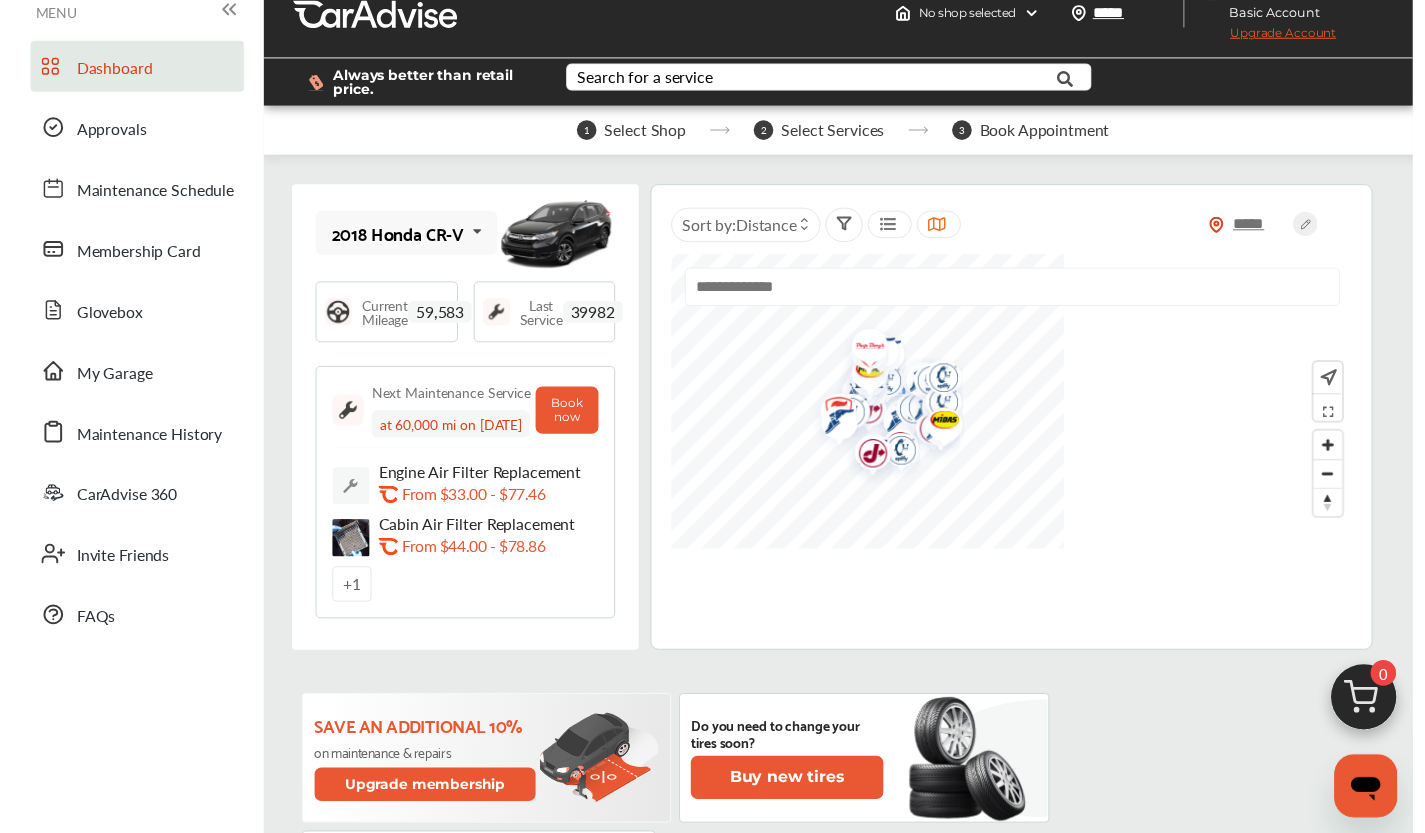 scroll, scrollTop: 36, scrollLeft: 0, axis: vertical 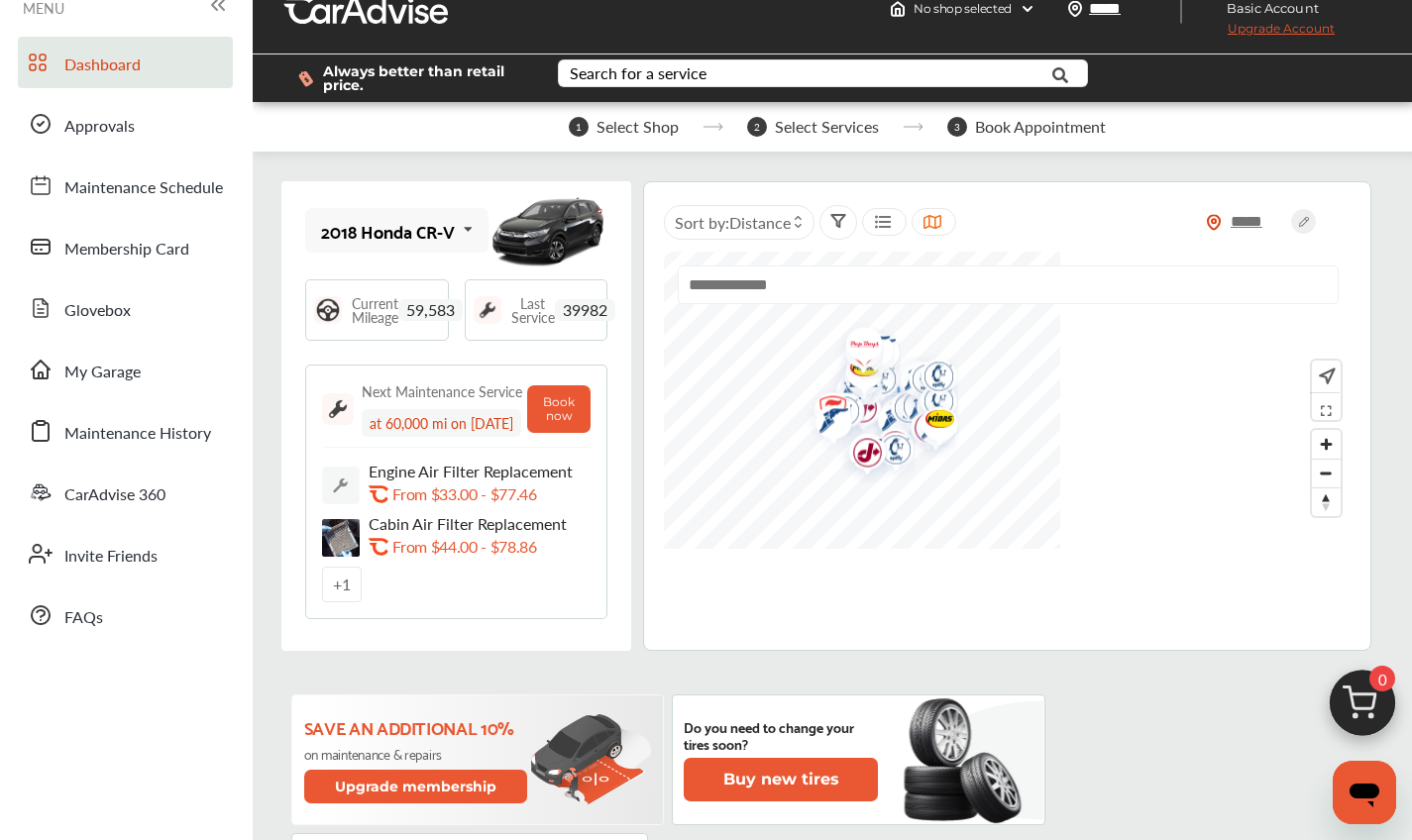 click at bounding box center (328, 310) 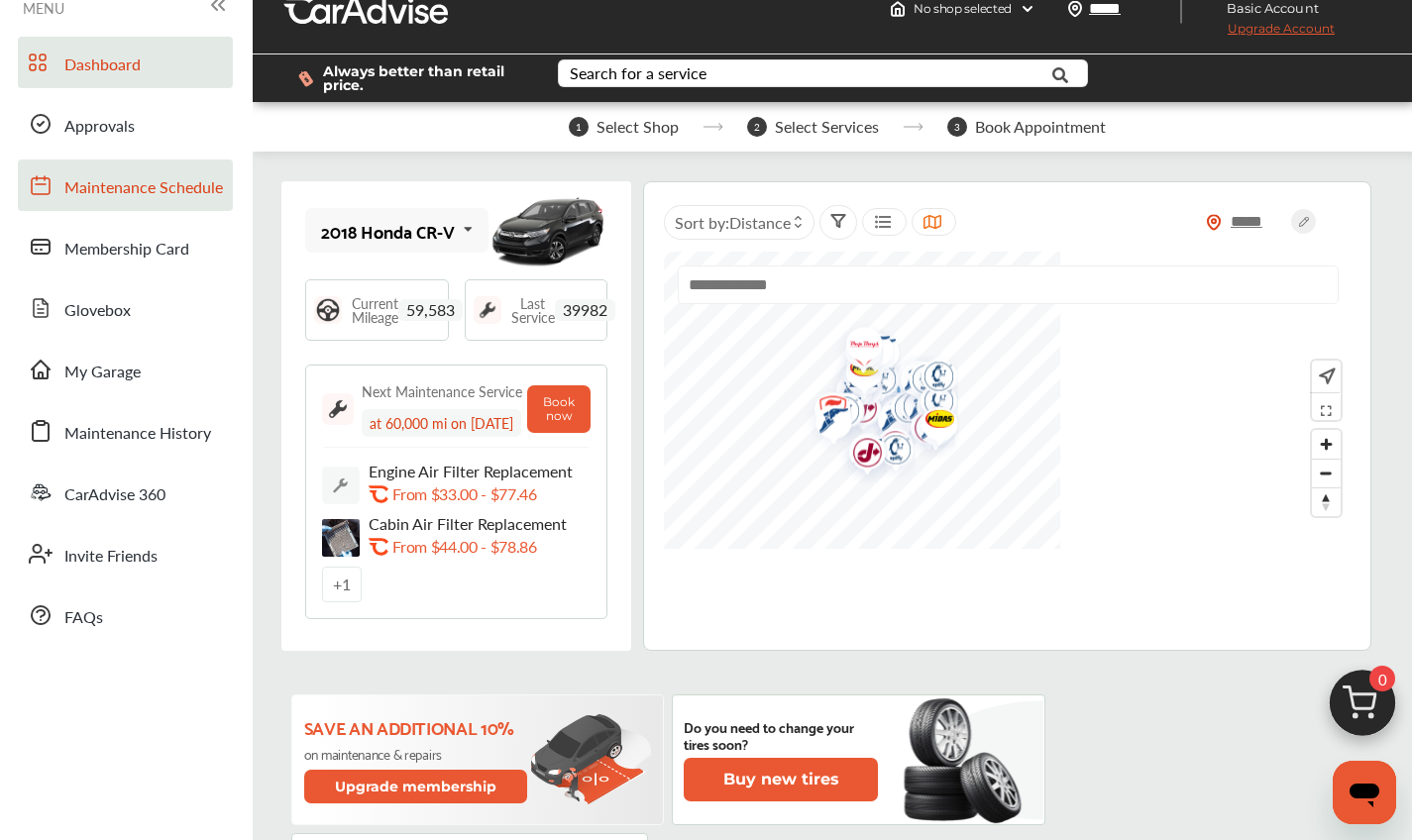 click on "Maintenance Schedule" at bounding box center [144, 188] 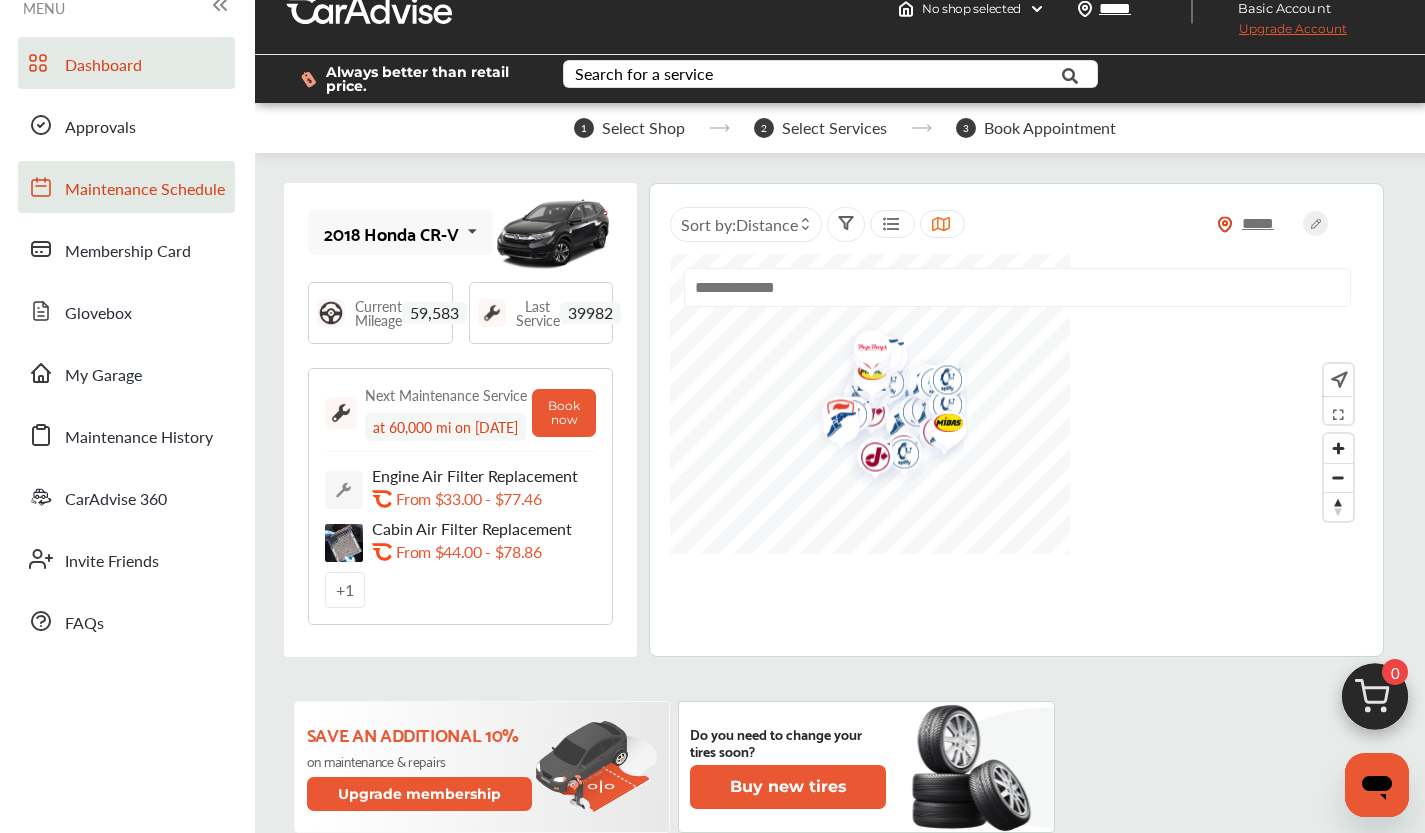 click on "Dashboard
Approvals
Maintenance Schedule
Membership Card
Glovebox
My Garage
Maintenance History
CarAdvise 360
Invite Friends
FAQs" at bounding box center (127, 342) 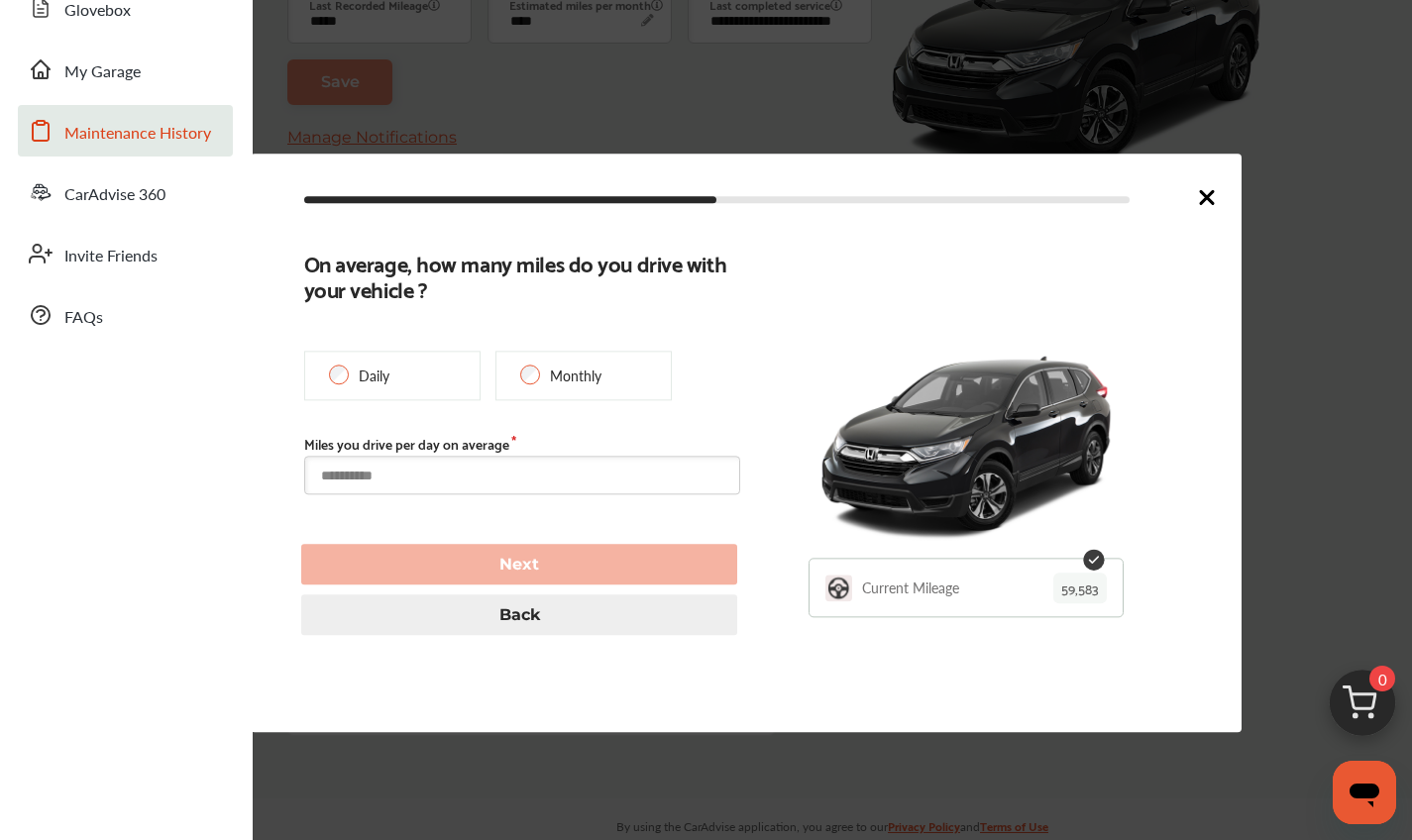 scroll, scrollTop: 366, scrollLeft: 0, axis: vertical 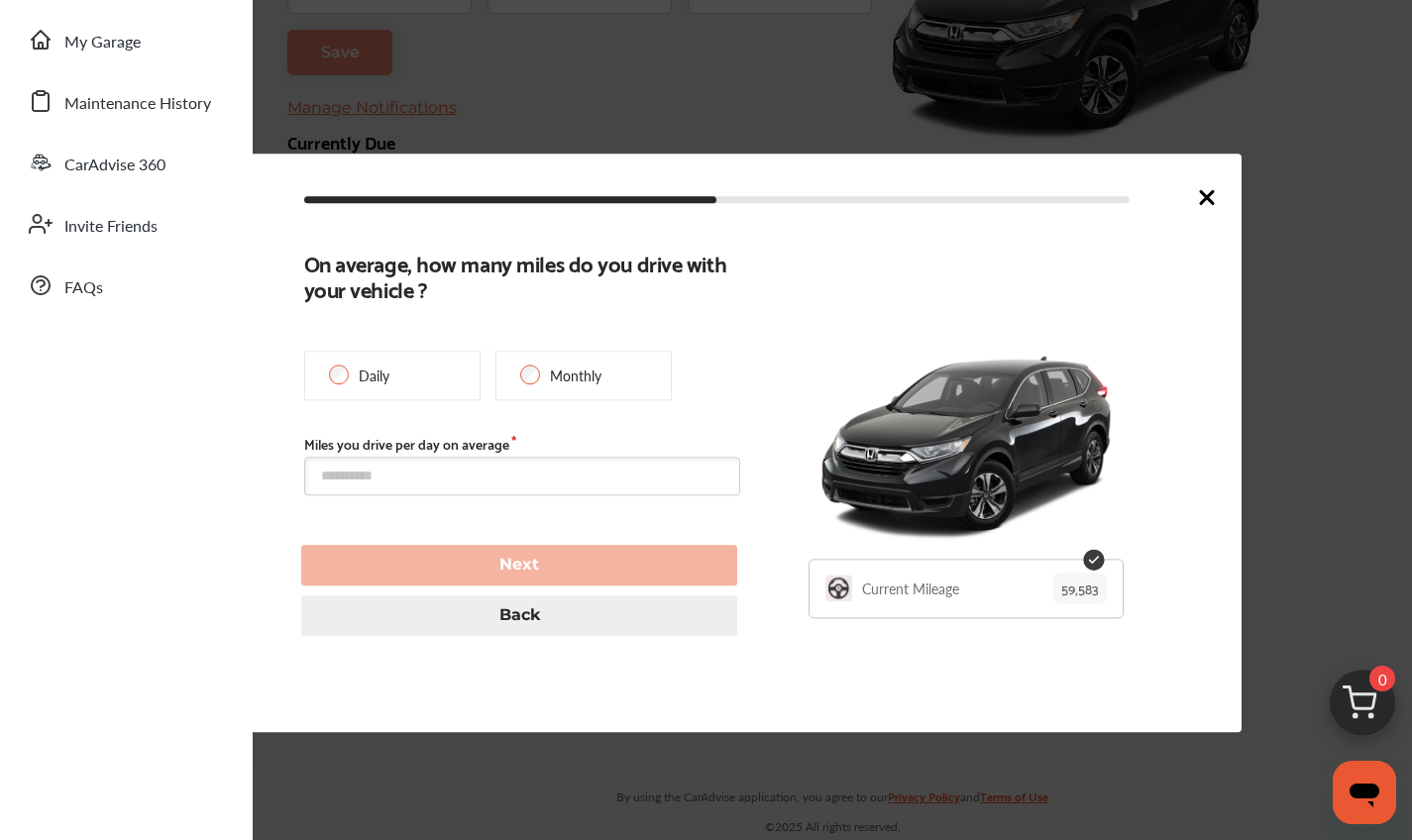 click on "59,583" at bounding box center [1080, 588] 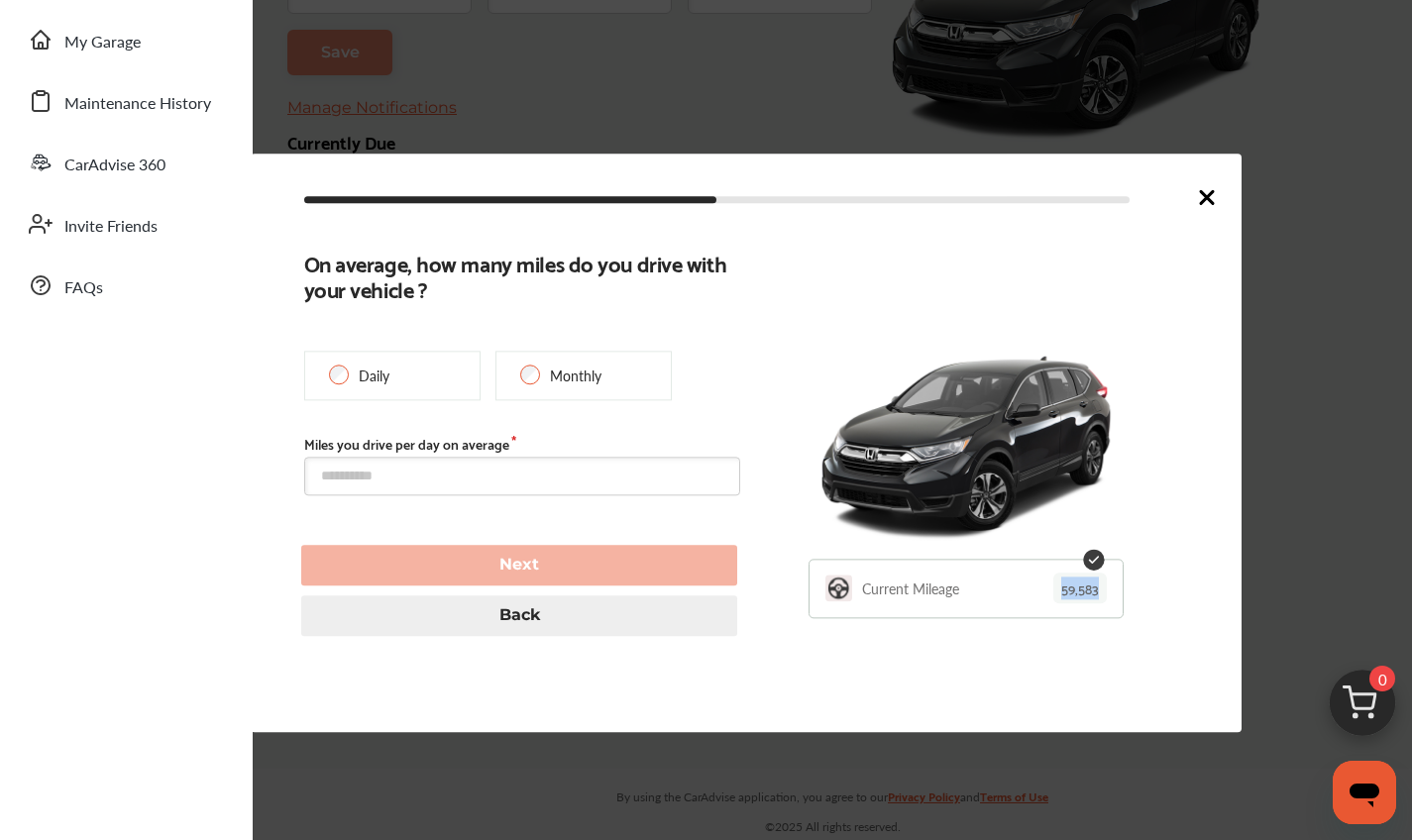 drag, startPoint x: 1096, startPoint y: 588, endPoint x: 1054, endPoint y: 589, distance: 42.0119 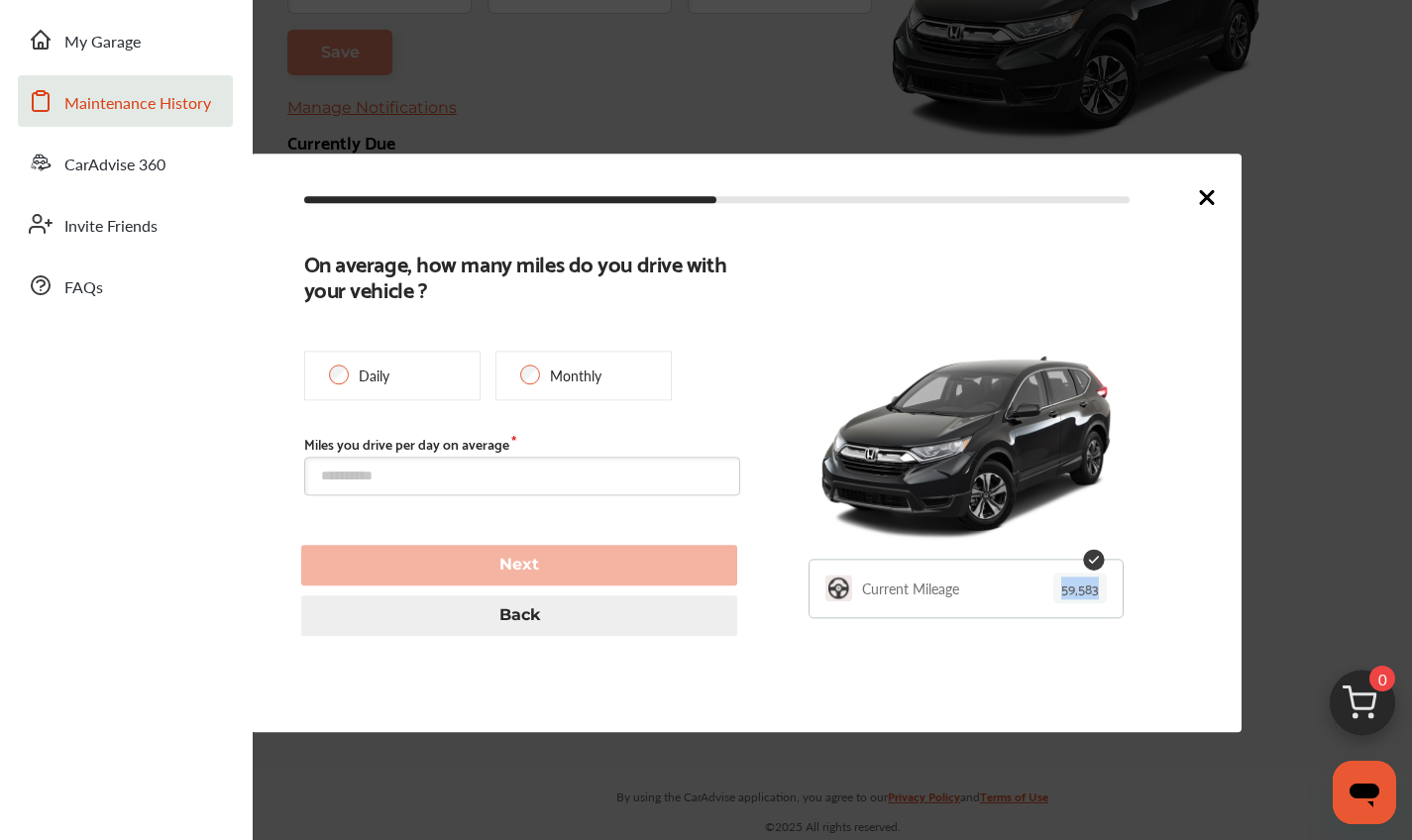 click on "Maintenance History" at bounding box center [138, 104] 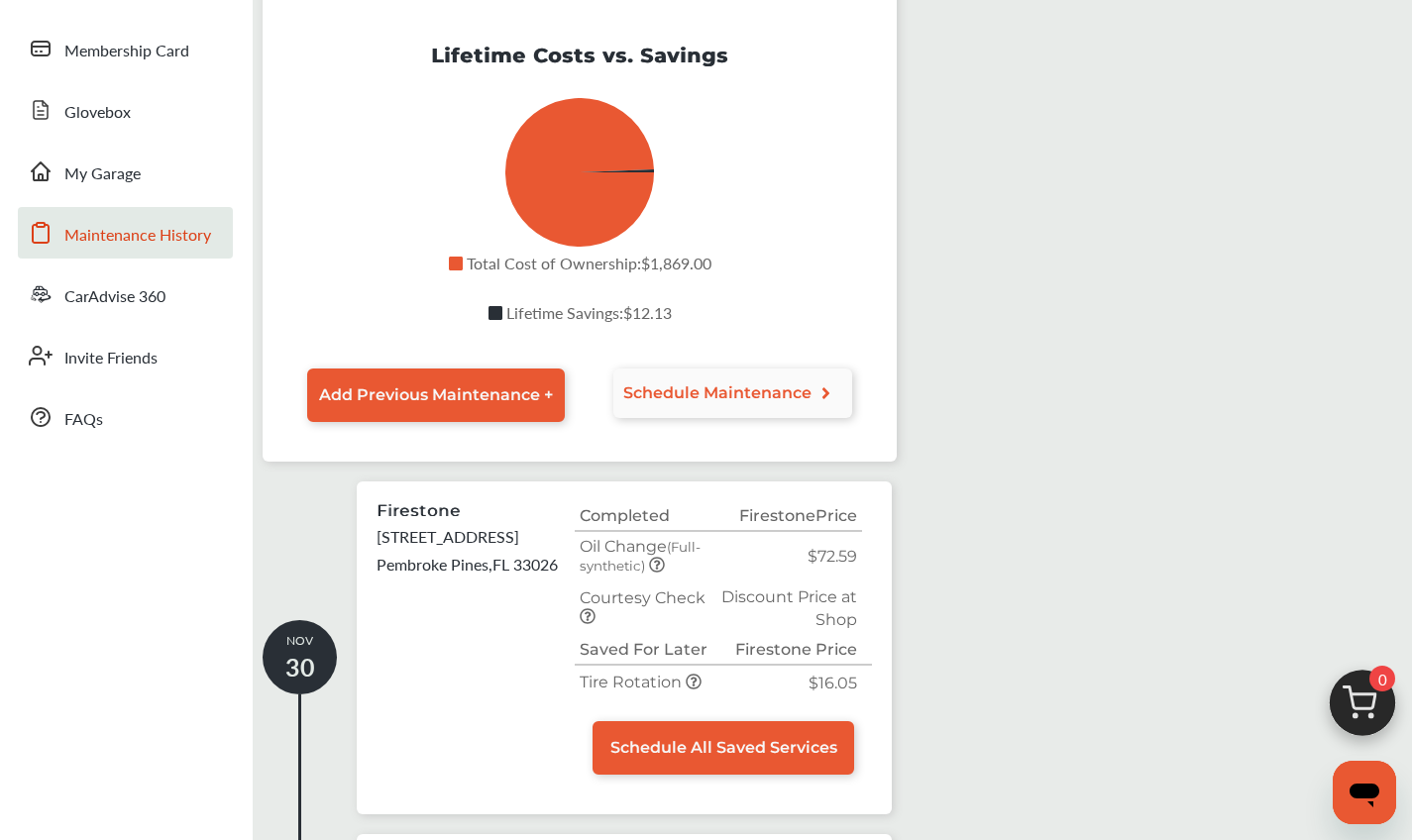 scroll, scrollTop: 238, scrollLeft: 0, axis: vertical 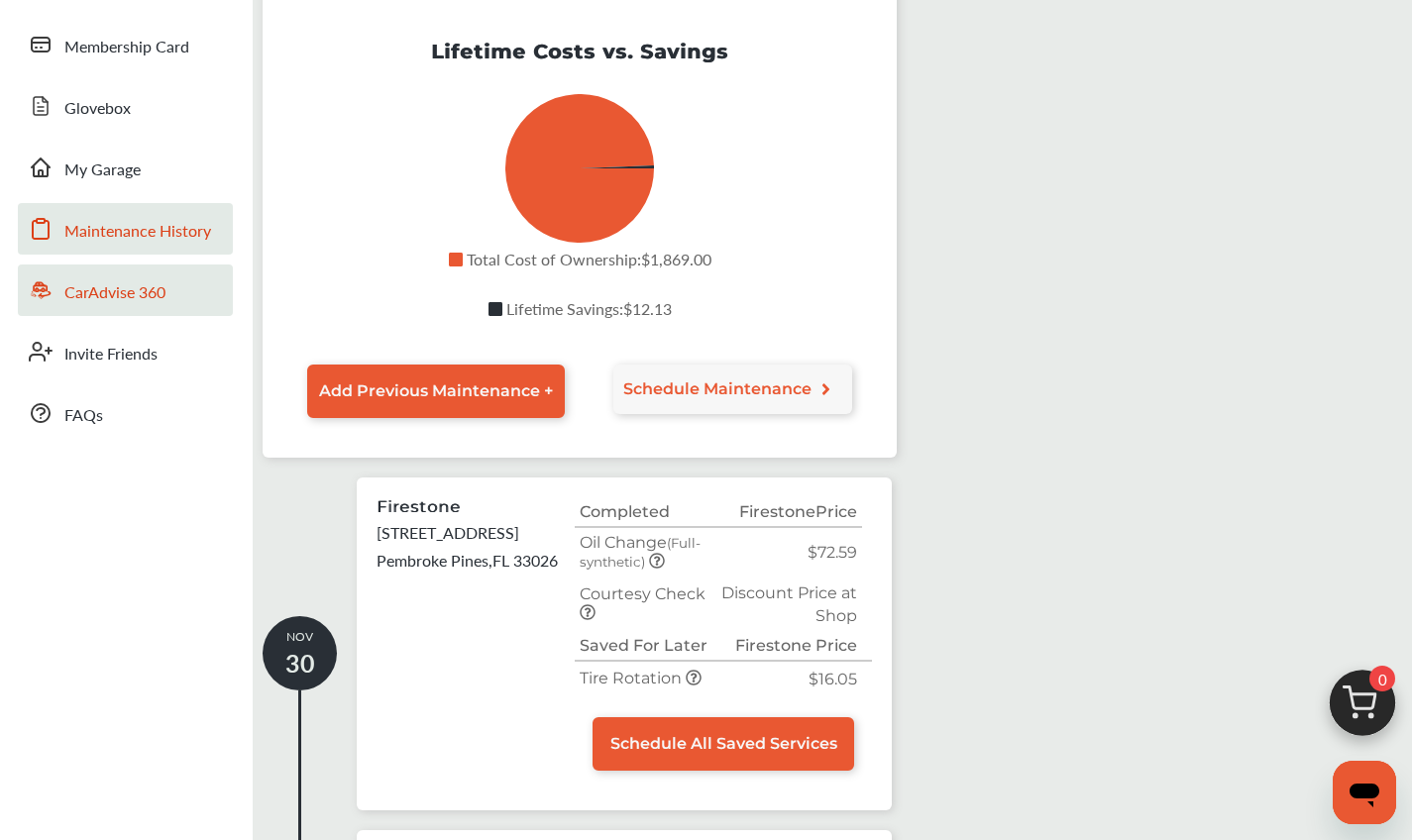 click on "CarAdvise 360" at bounding box center [115, 293] 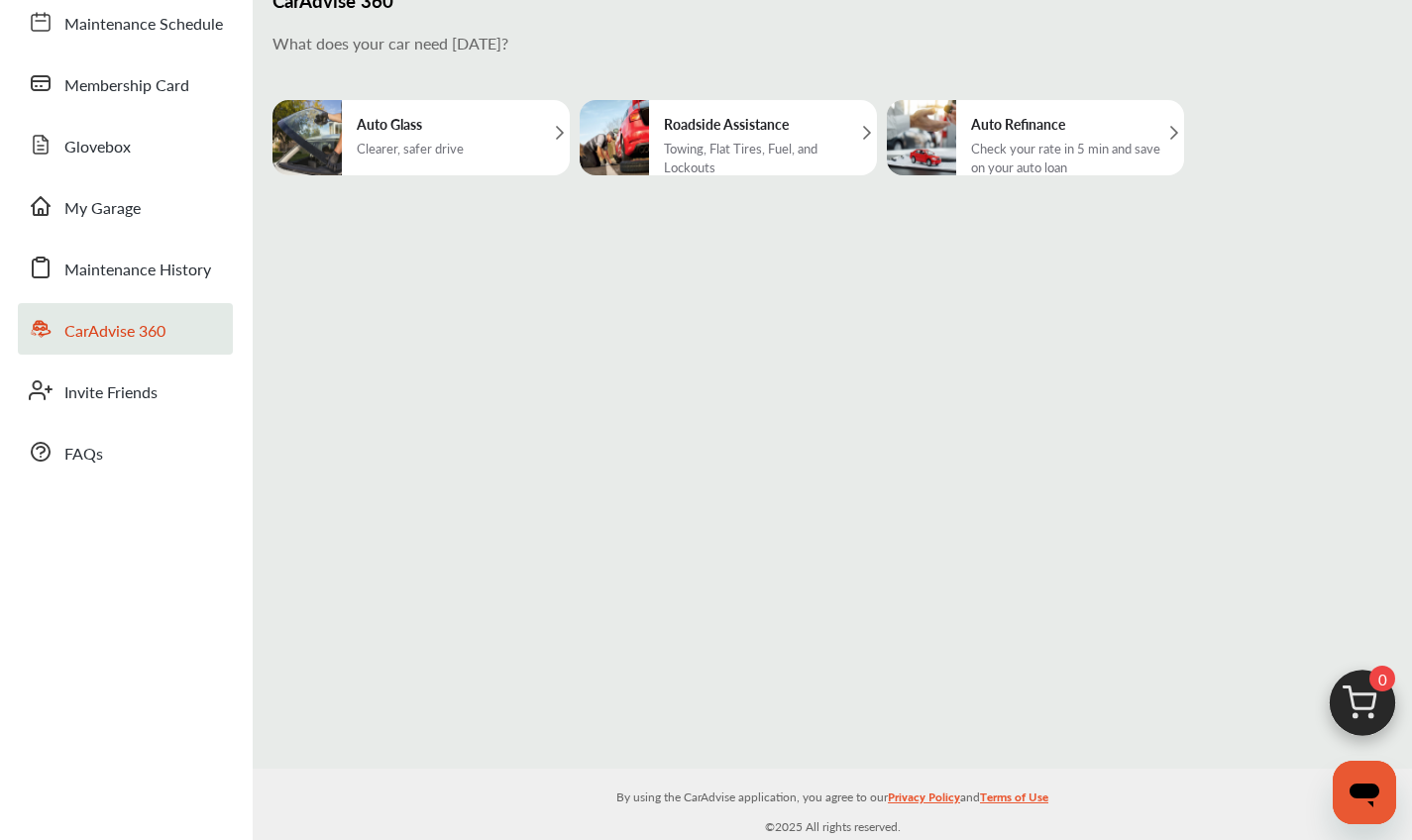 scroll, scrollTop: 0, scrollLeft: 0, axis: both 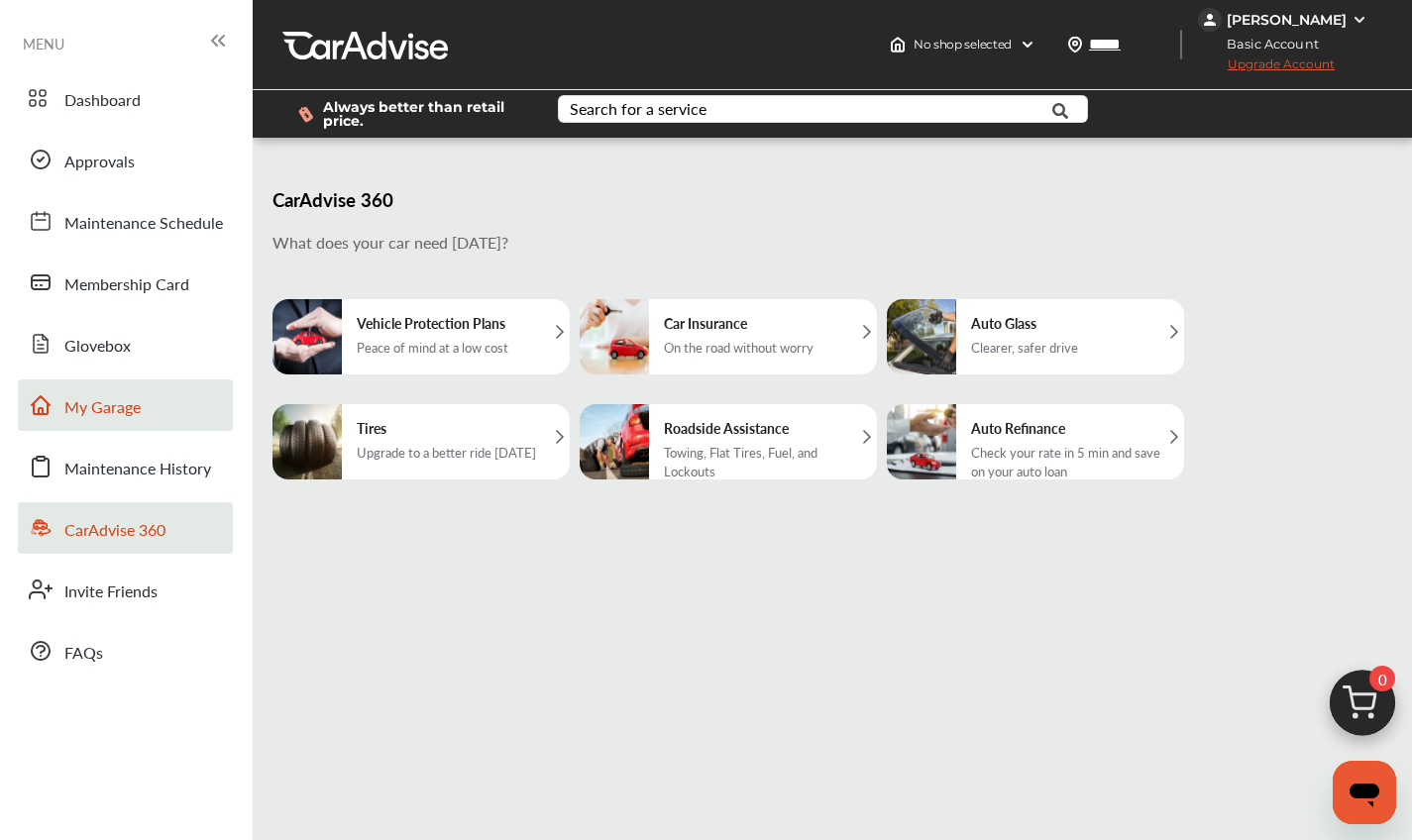 click on "My Garage" at bounding box center [102, 408] 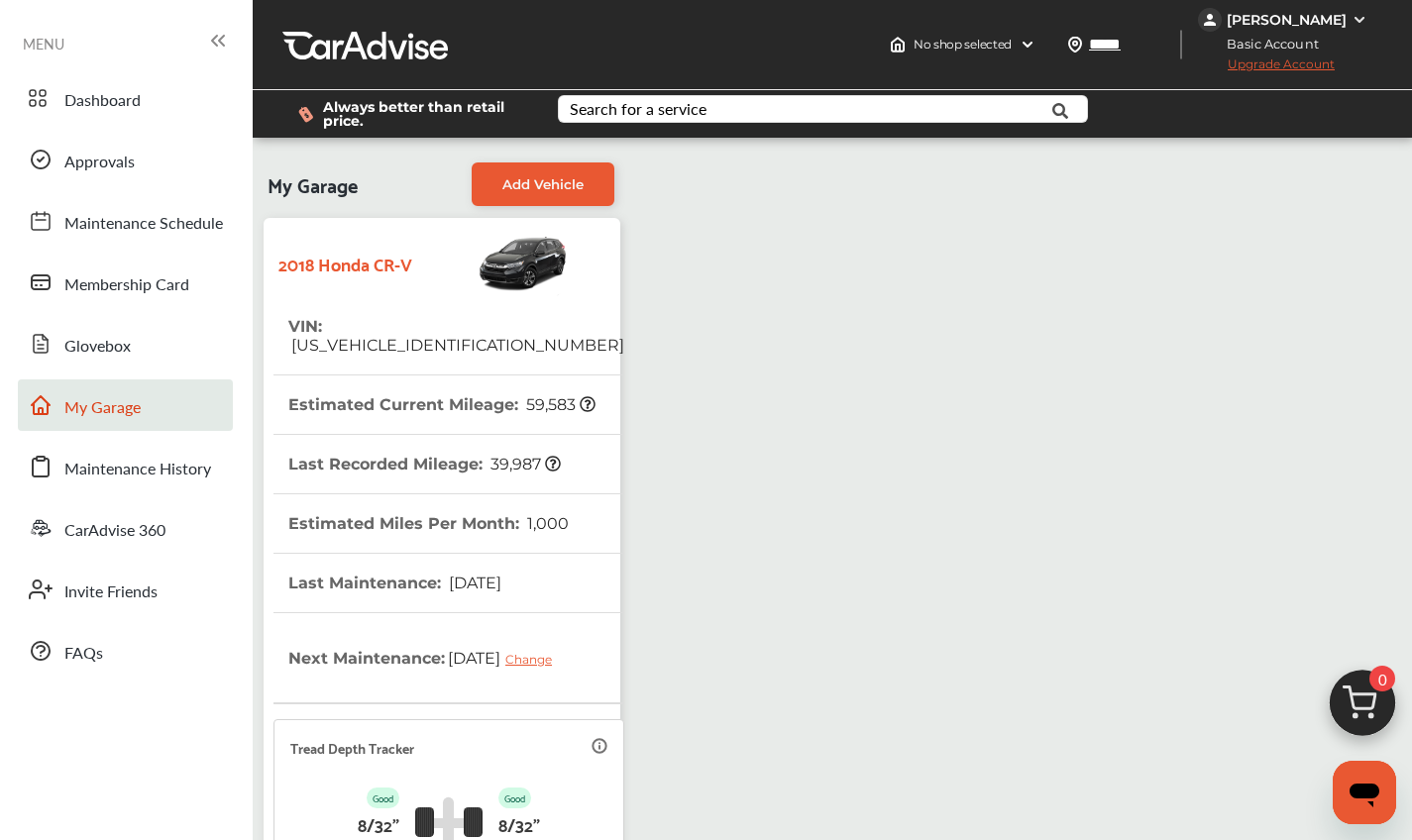 click 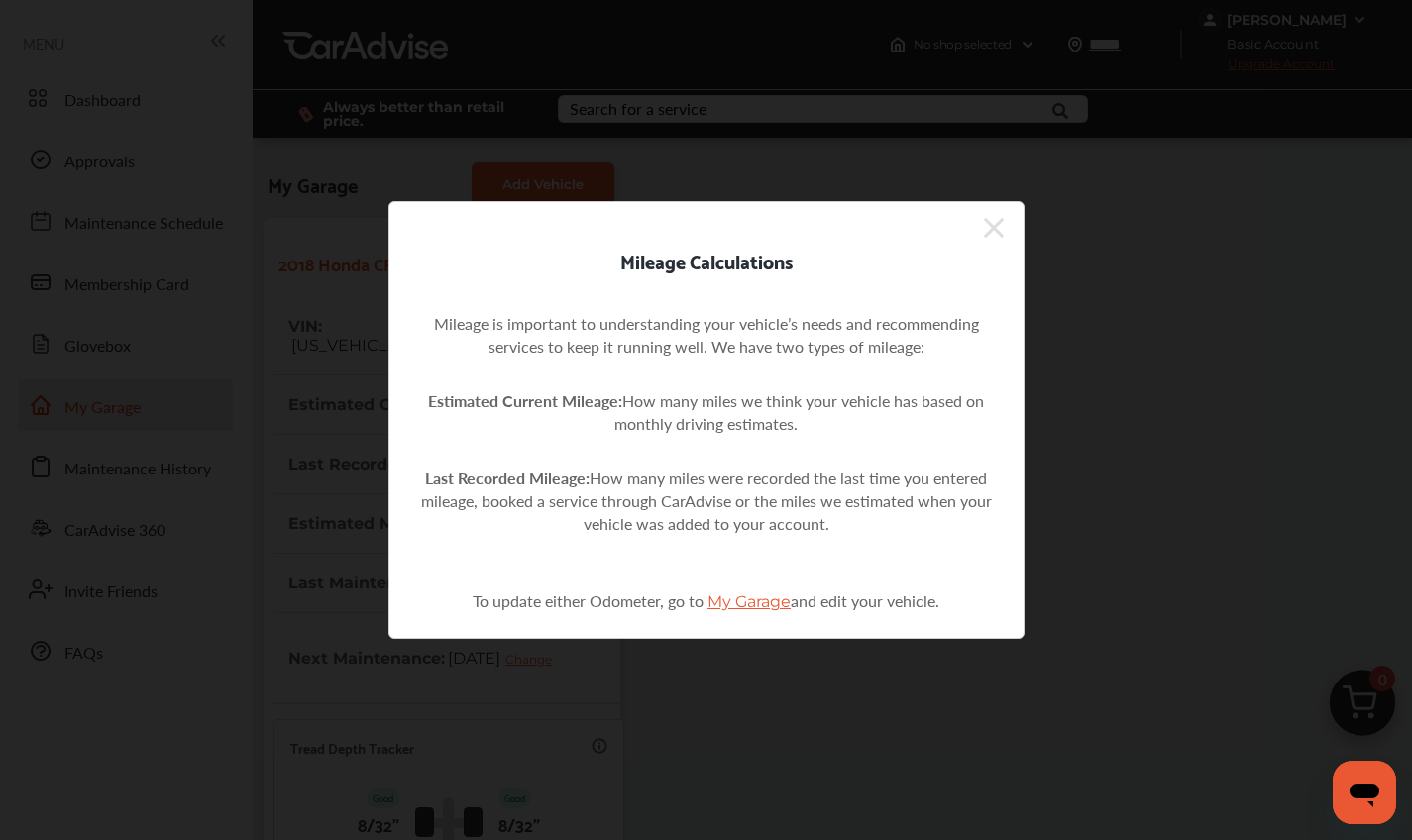 click on "My Garage" at bounding box center [749, 601] 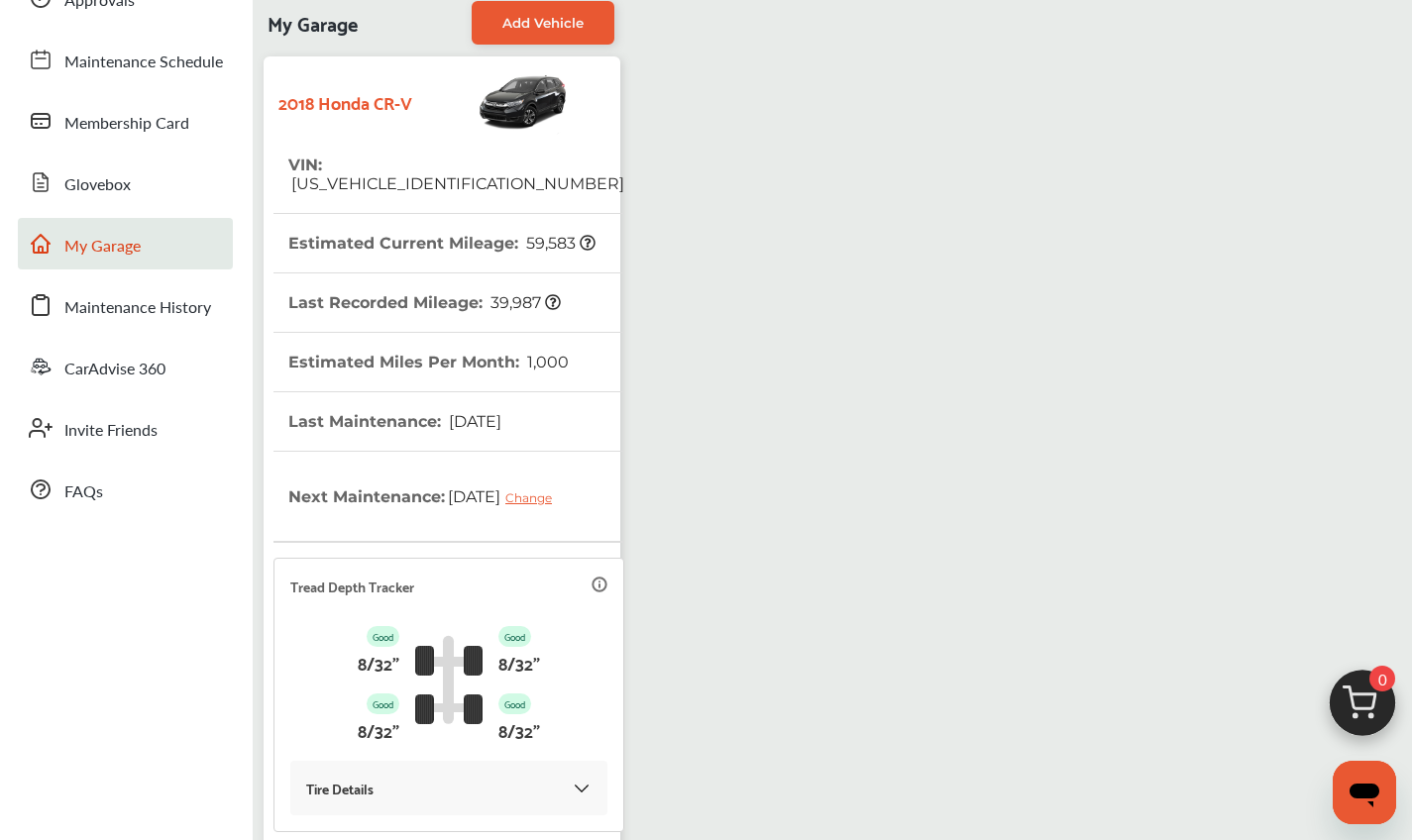 scroll, scrollTop: 158, scrollLeft: 0, axis: vertical 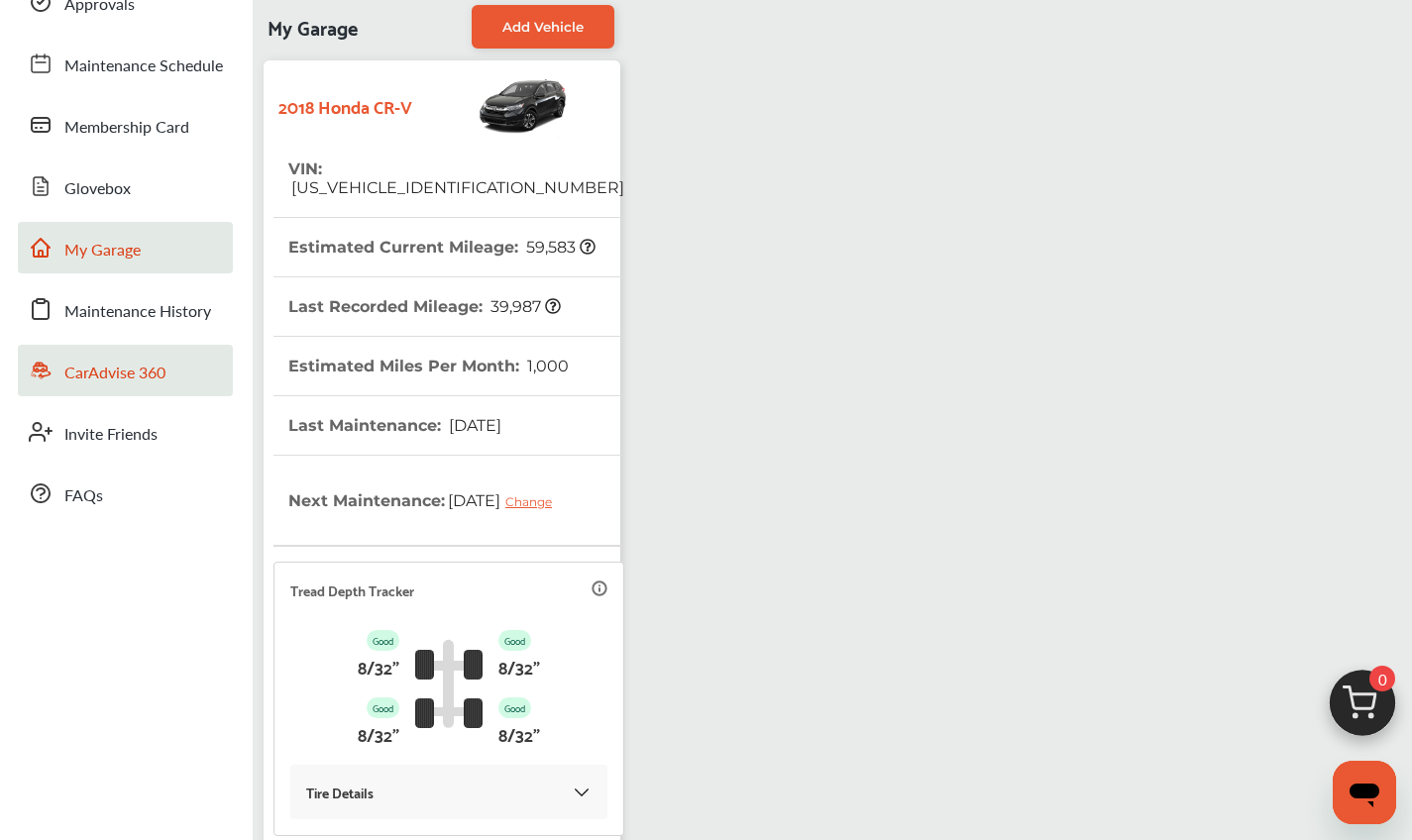 click on "CarAdvise 360" at bounding box center (125, 370) 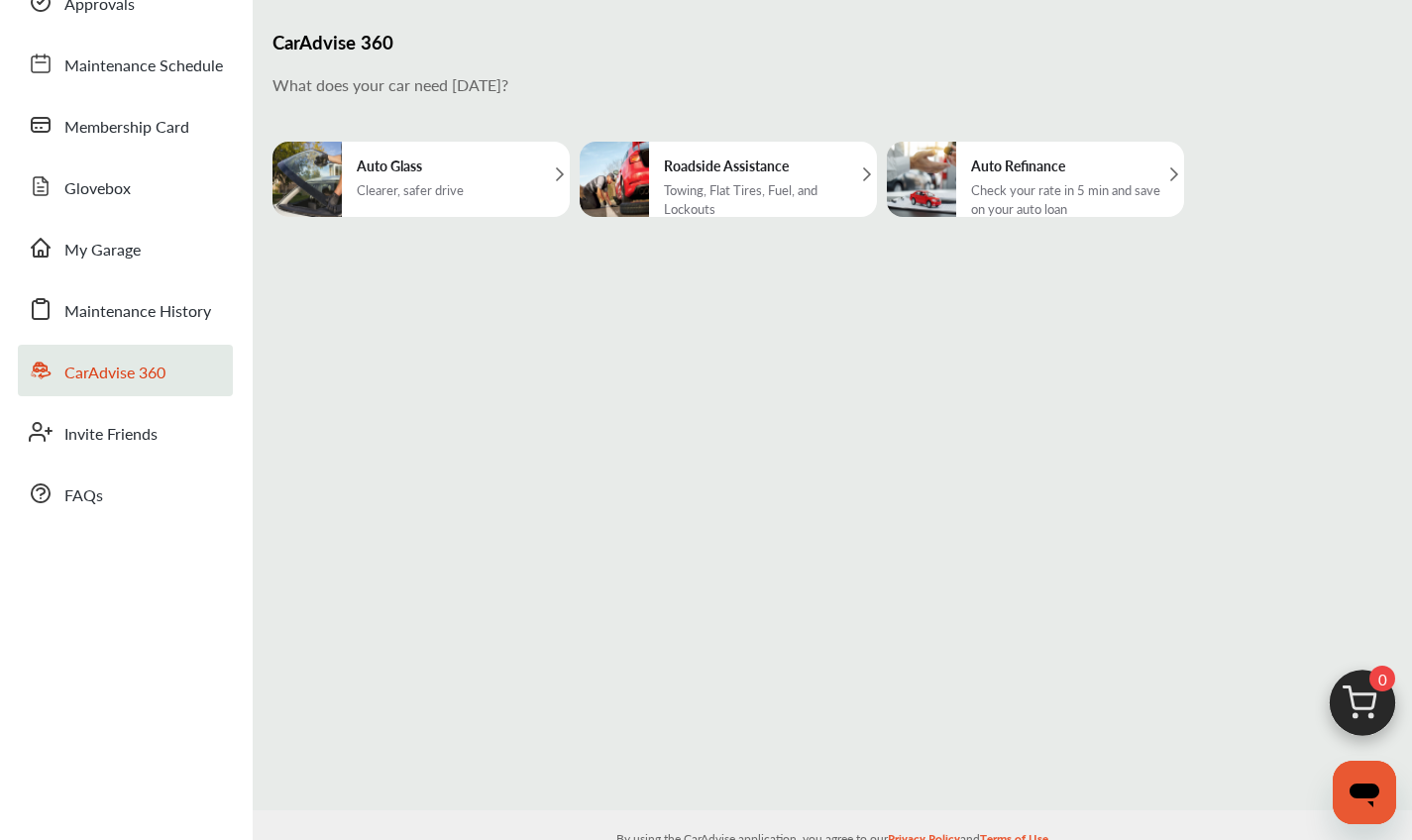scroll, scrollTop: 0, scrollLeft: 0, axis: both 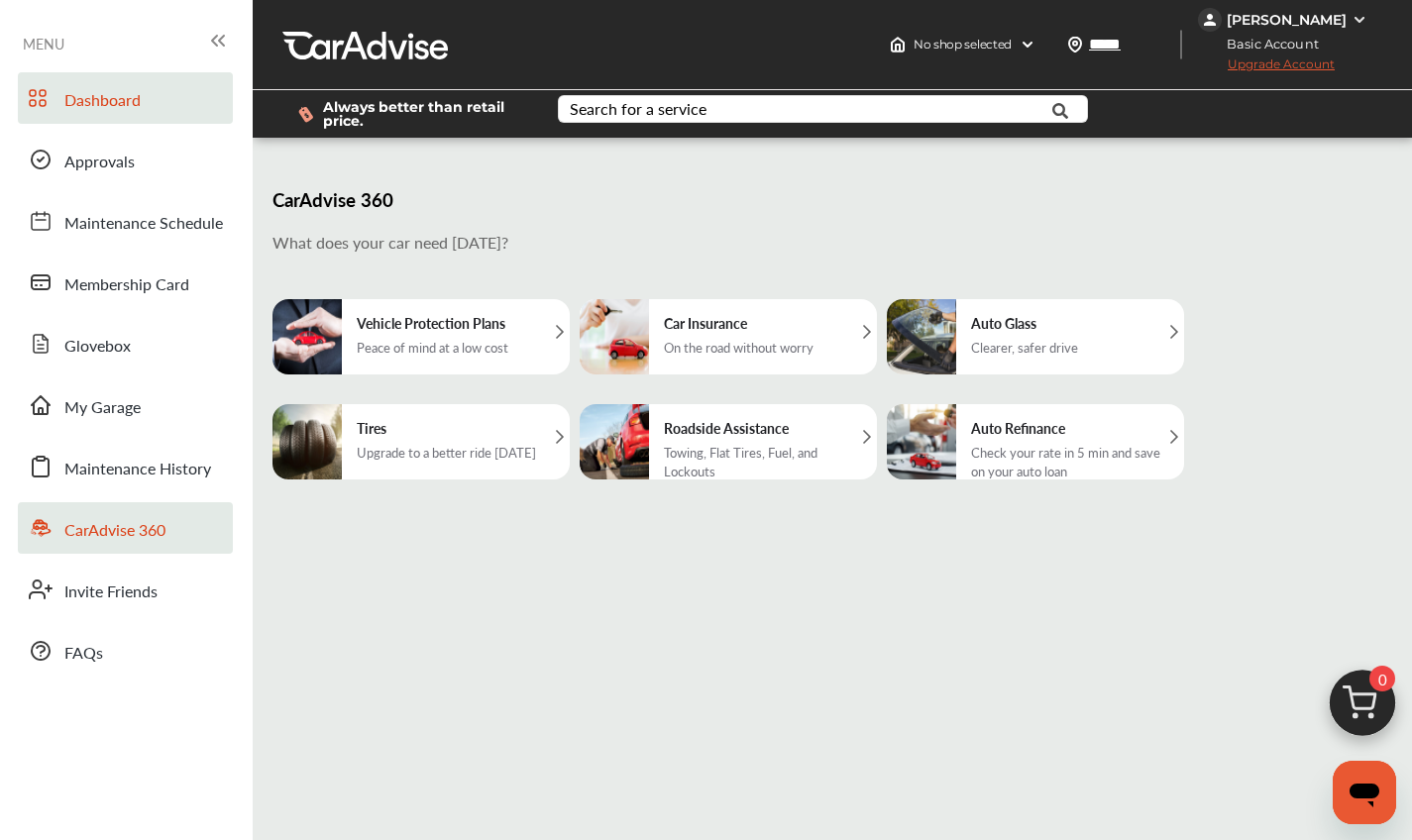 click on "Dashboard" at bounding box center (125, 98) 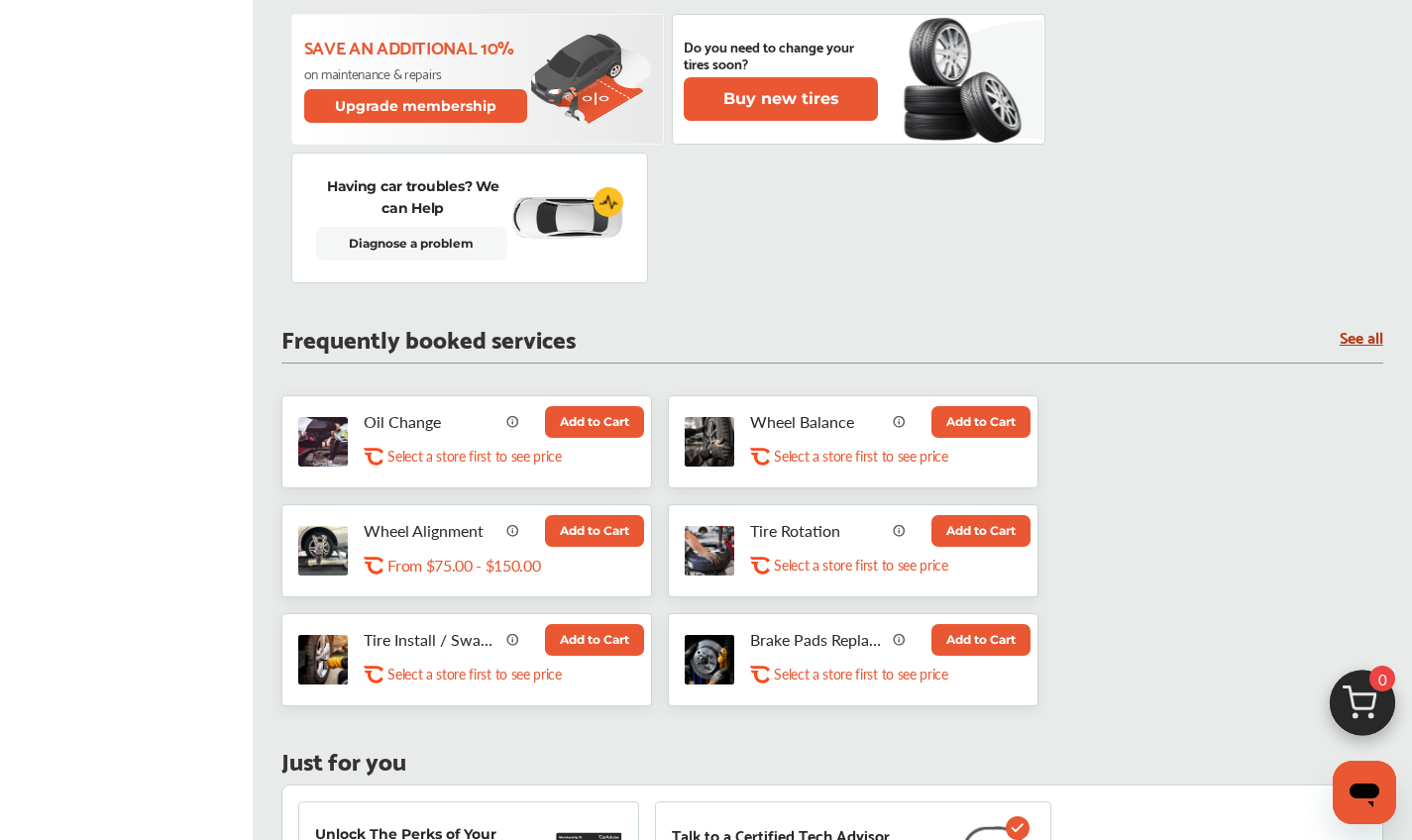 scroll, scrollTop: 946, scrollLeft: 0, axis: vertical 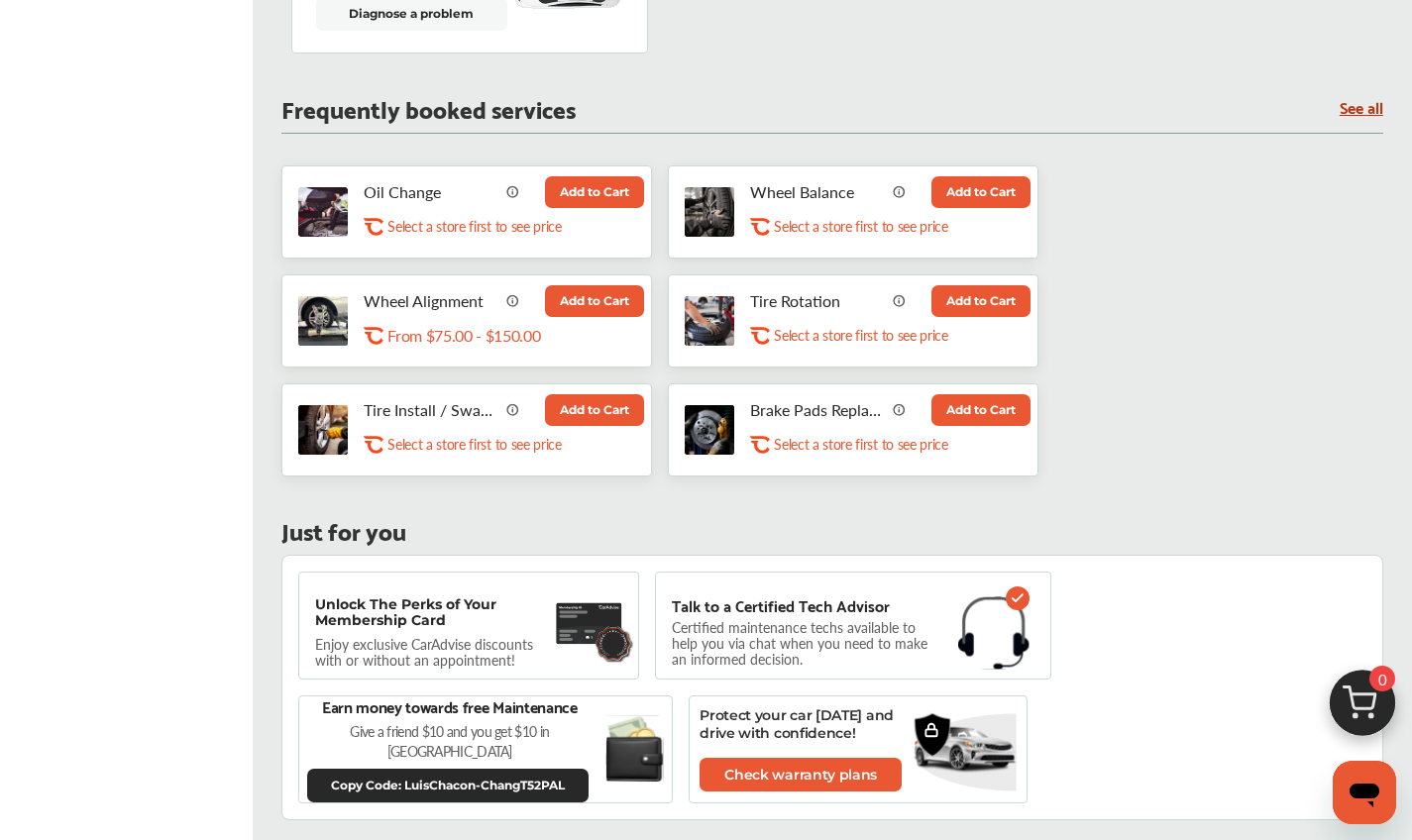 click on "Add to Cart" at bounding box center (595, 192) 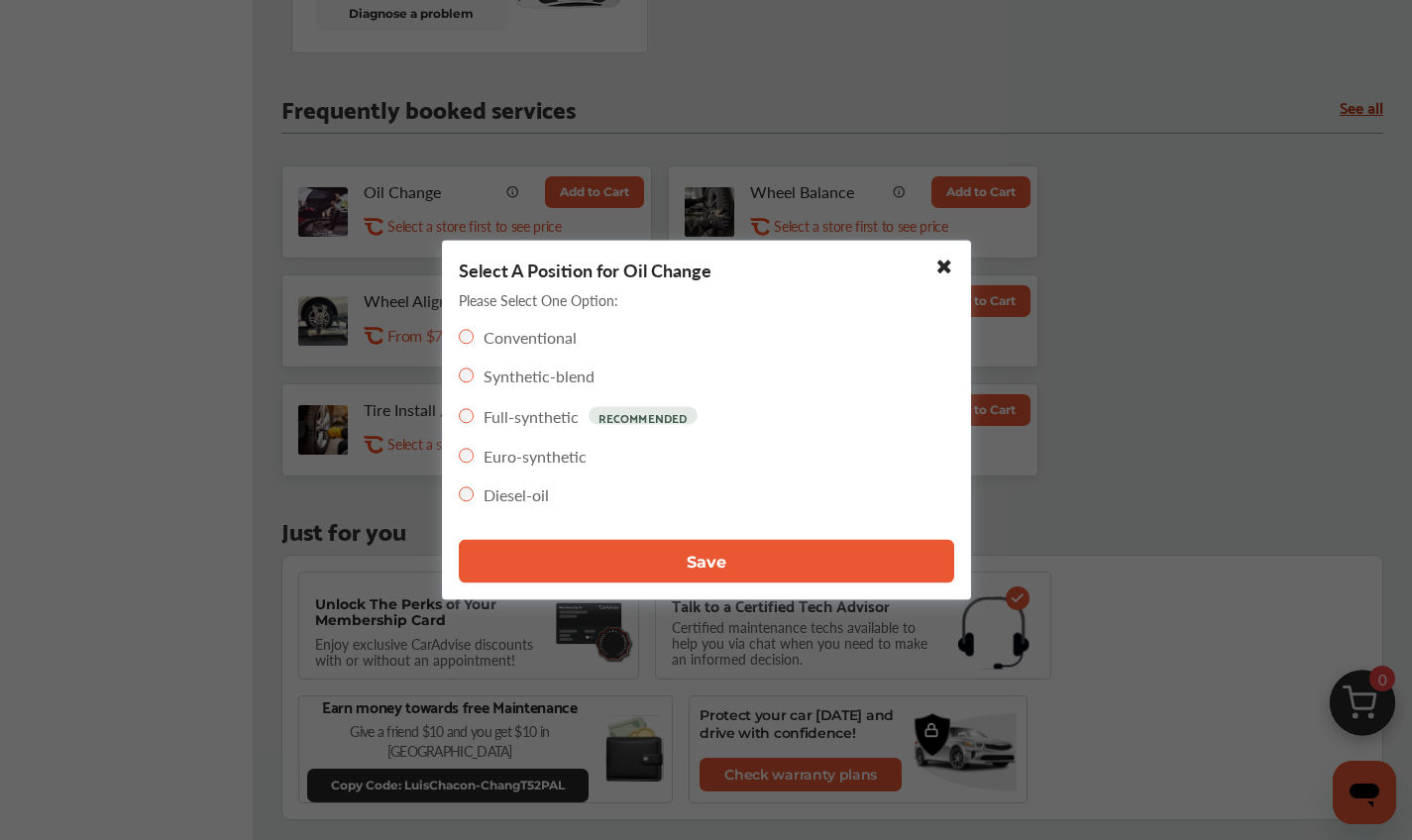 click on "Save" at bounding box center (706, 561) 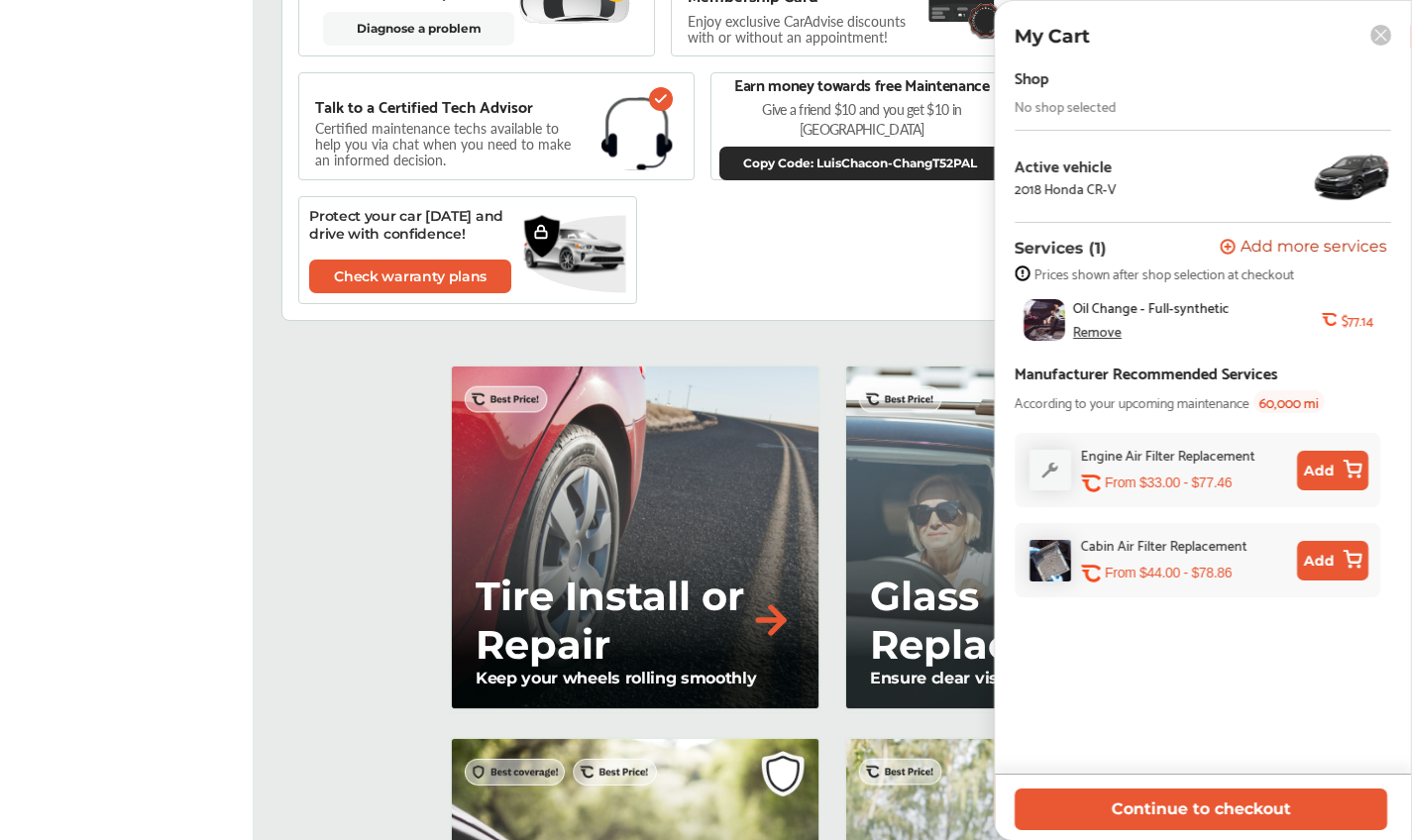 scroll, scrollTop: 1594, scrollLeft: 0, axis: vertical 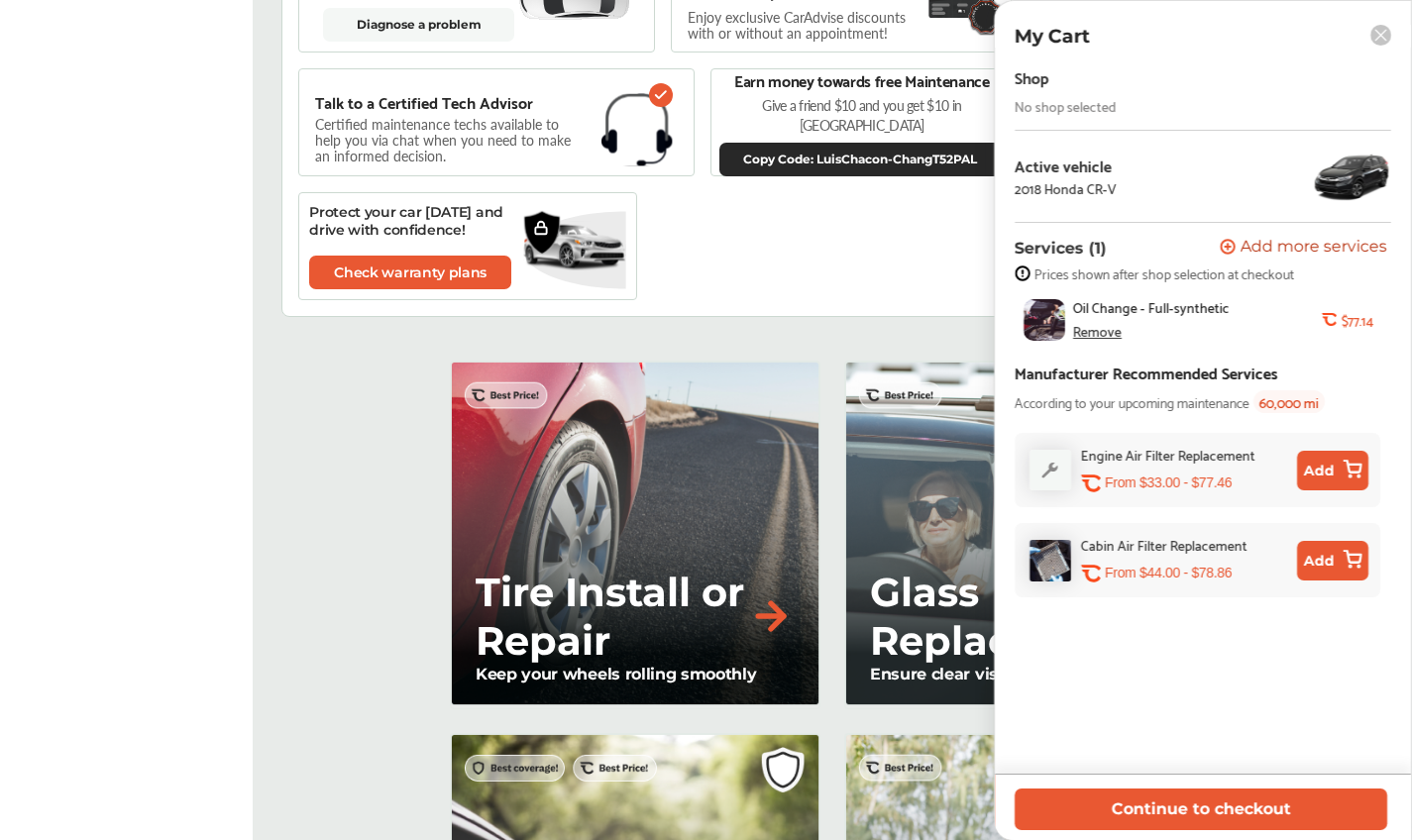 click on "Tire Install or Repair Keep your wheels rolling smoothly Glass Replacement Ensure clear vision on the road Vehicle Service Plans Protect your car and drive with confidence! Car Insurance Secure your ride for peace of mind Save $30 On Windshield Replacement with Safelite Save on Auto Repairs With Vehicle Service Plan" at bounding box center [832, 907] 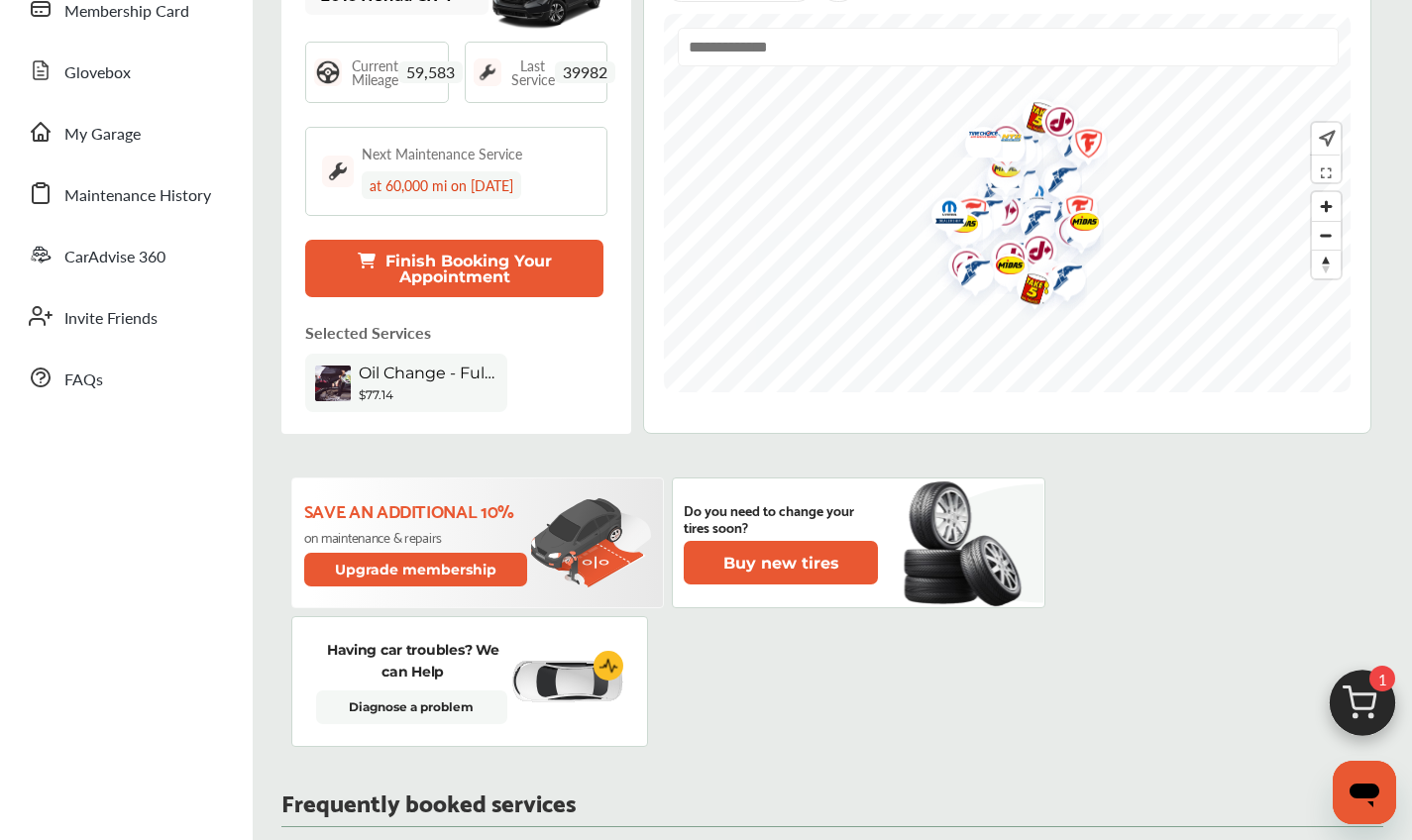 scroll, scrollTop: 212, scrollLeft: 0, axis: vertical 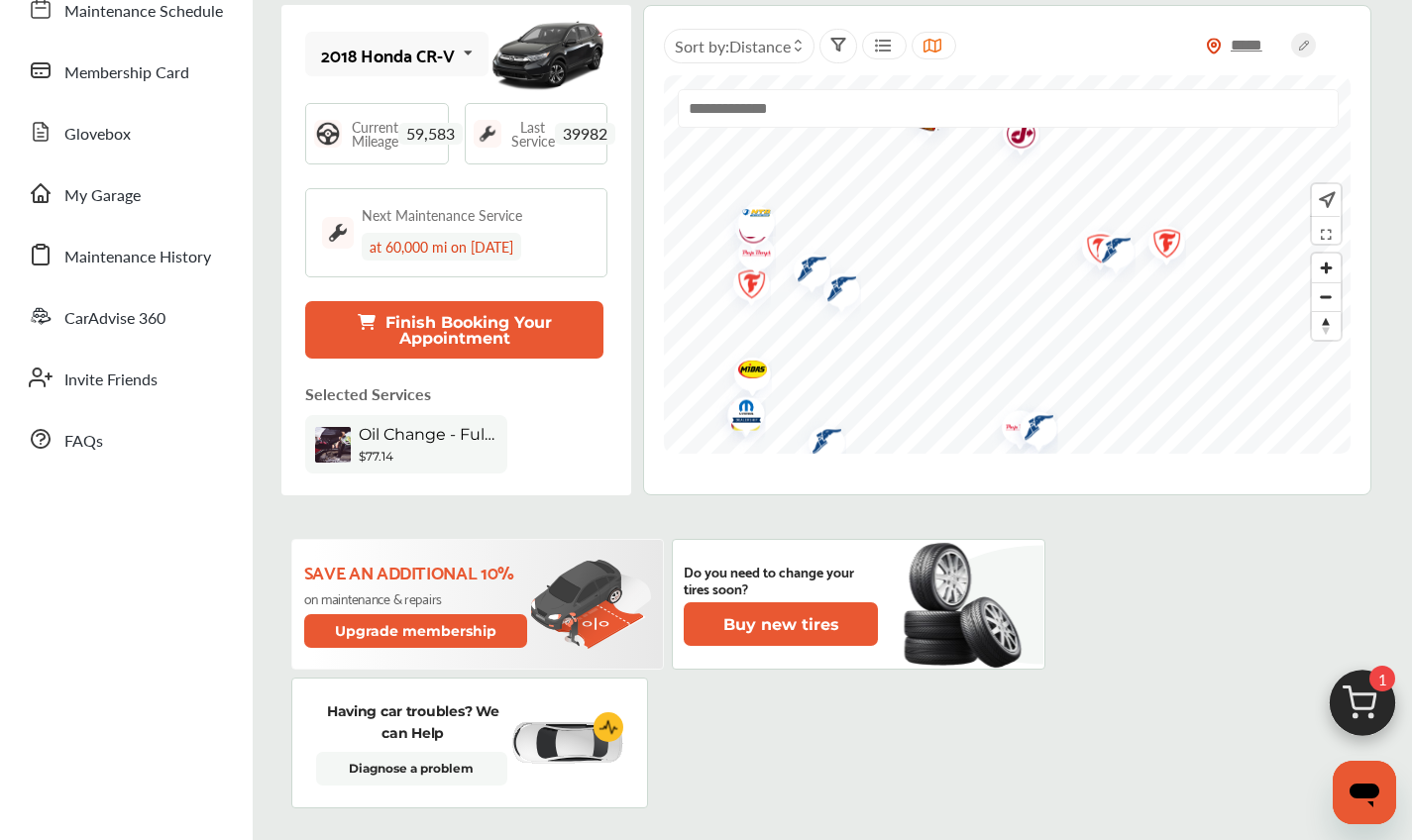 drag, startPoint x: 946, startPoint y: 254, endPoint x: 1173, endPoint y: 253, distance: 227.0022 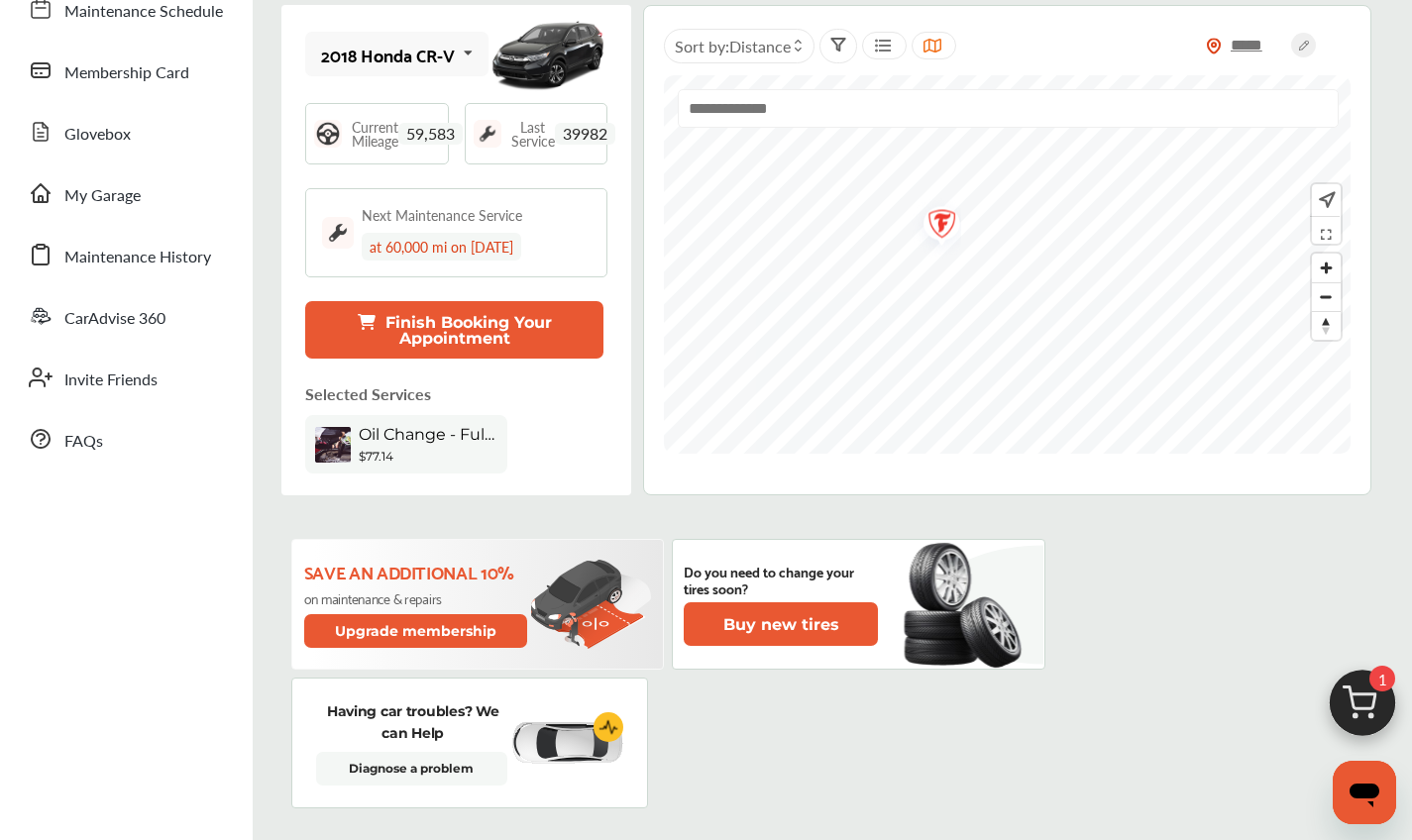 click at bounding box center (934, 227) 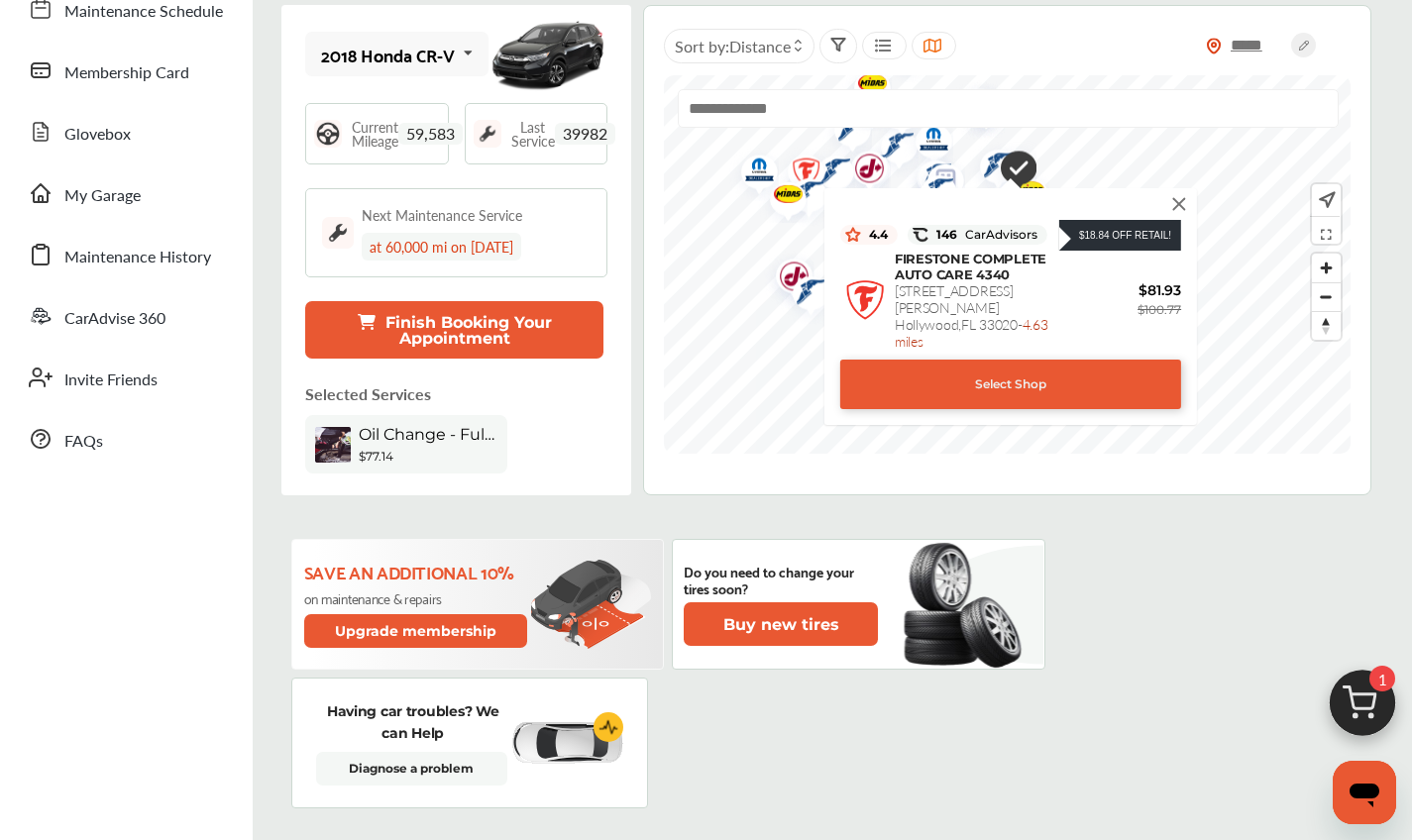 click at bounding box center (1179, 204) 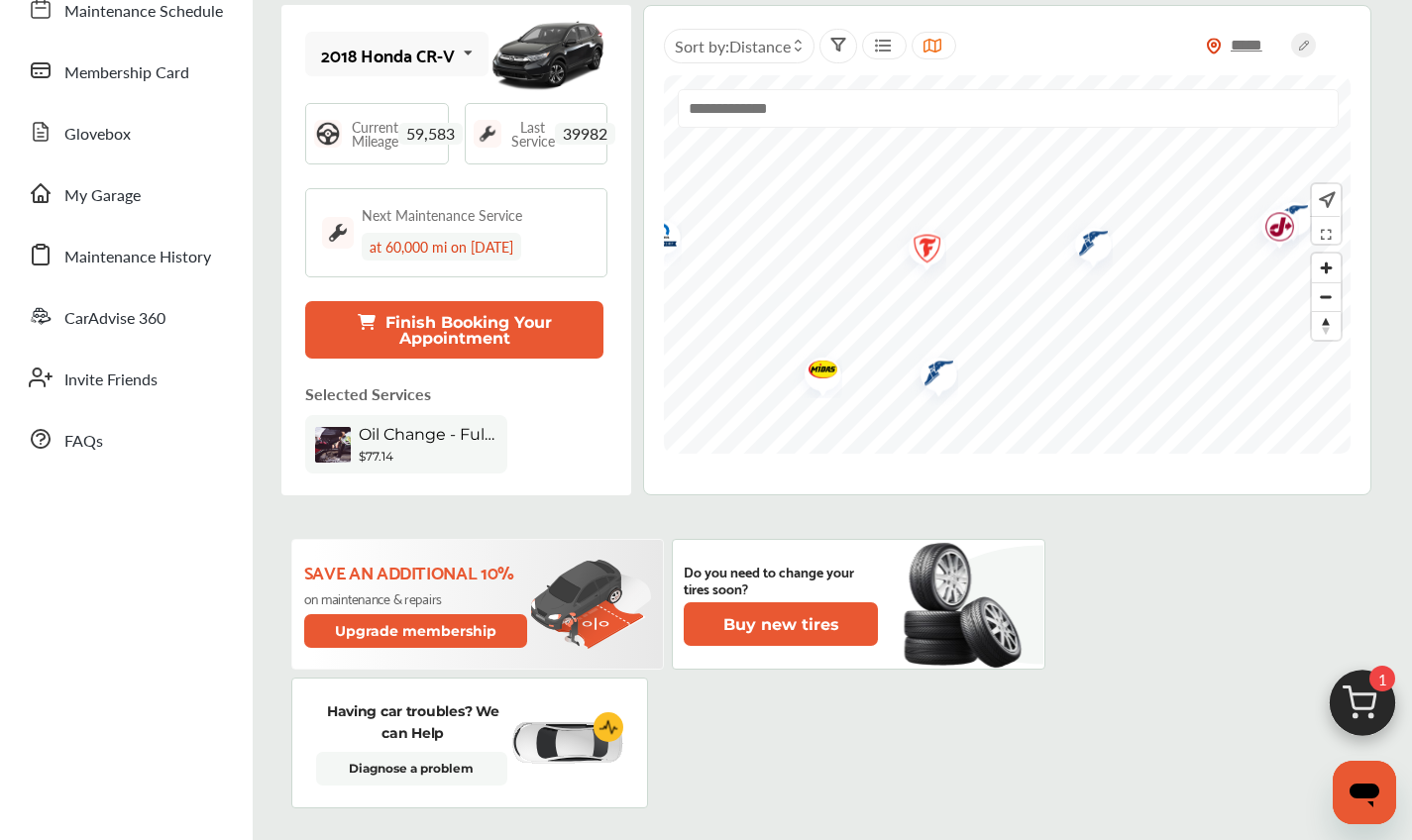 drag, startPoint x: 866, startPoint y: 266, endPoint x: 1074, endPoint y: 271, distance: 208.06009 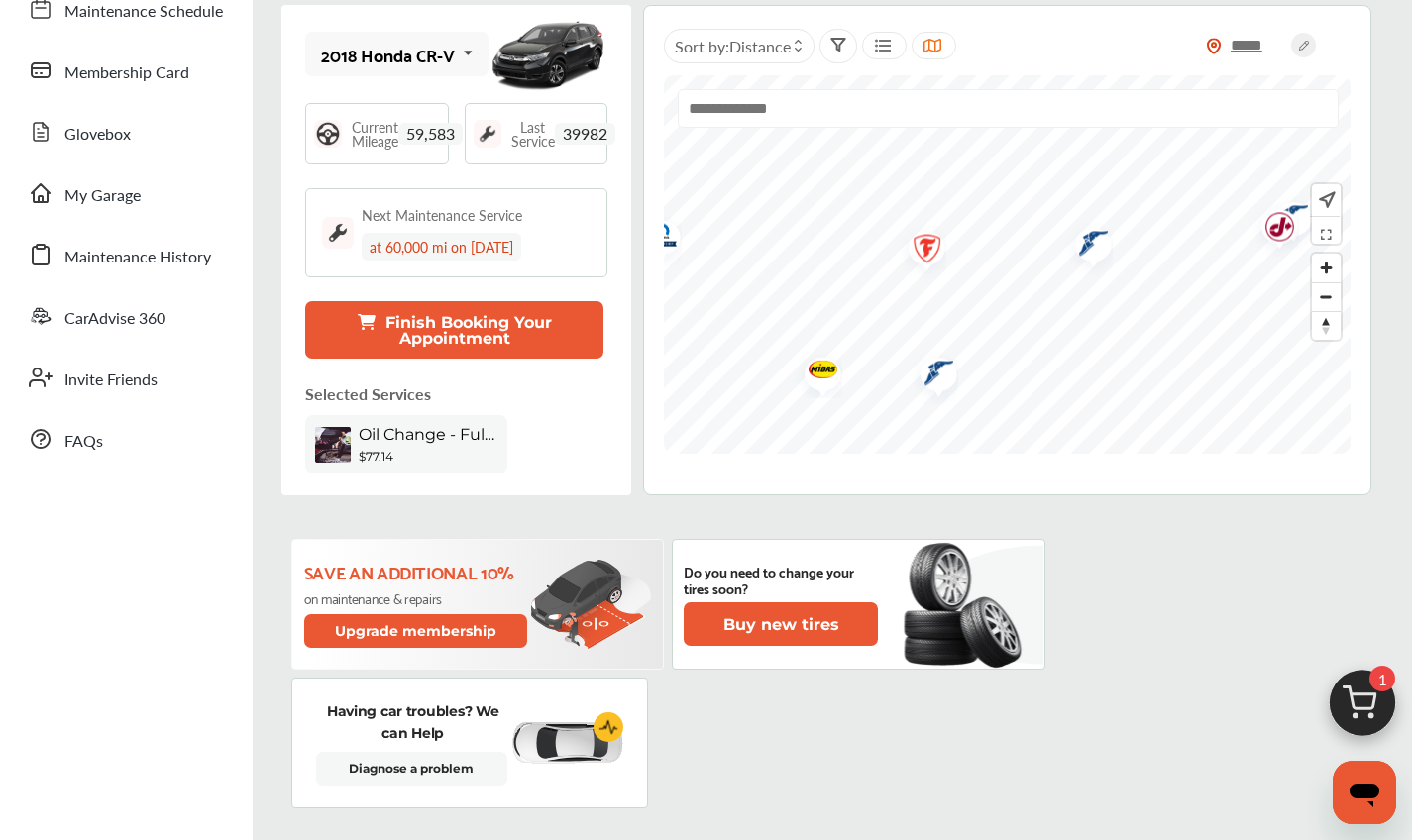 click at bounding box center (920, 252) 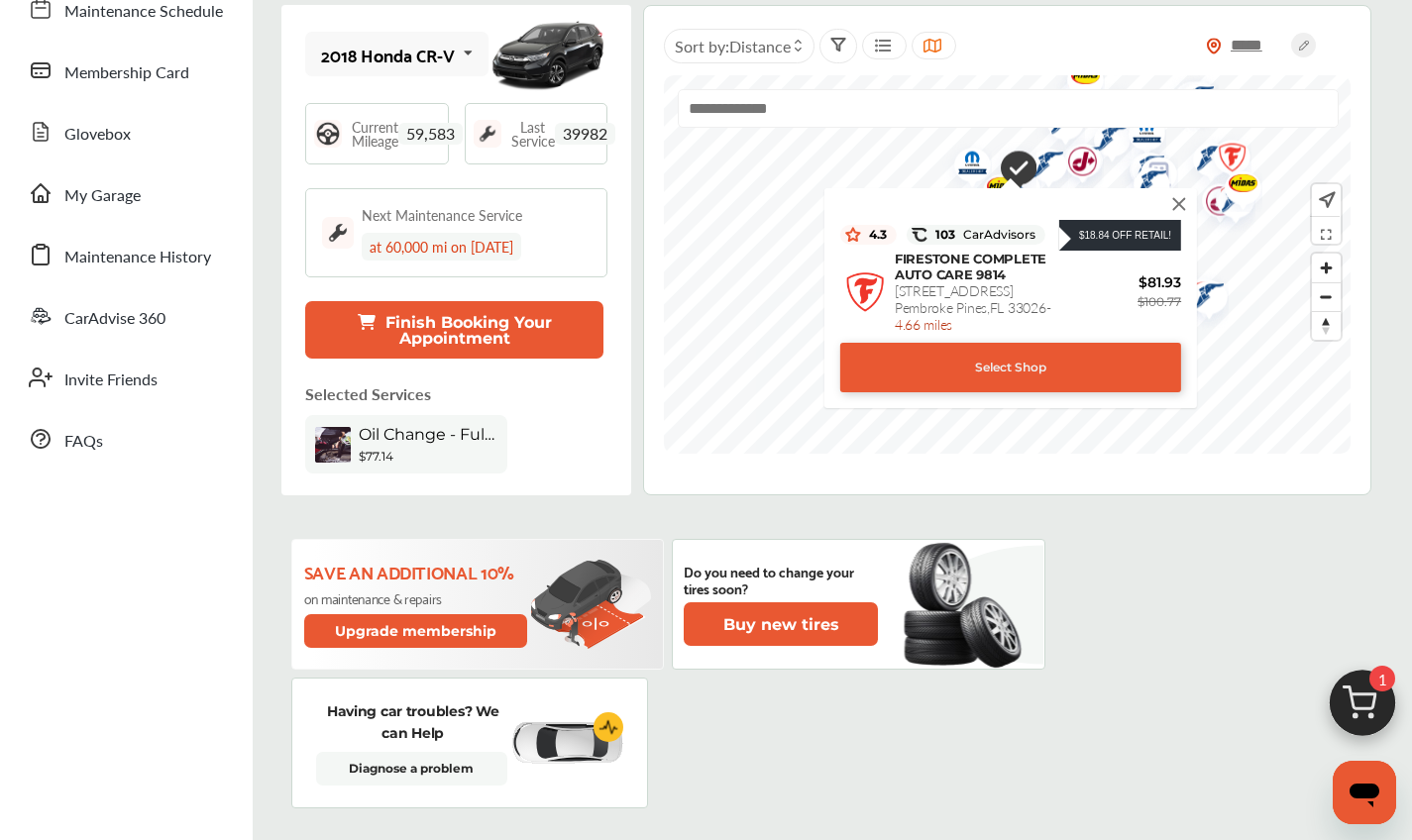 click on "Select Shop" at bounding box center [1011, 368] 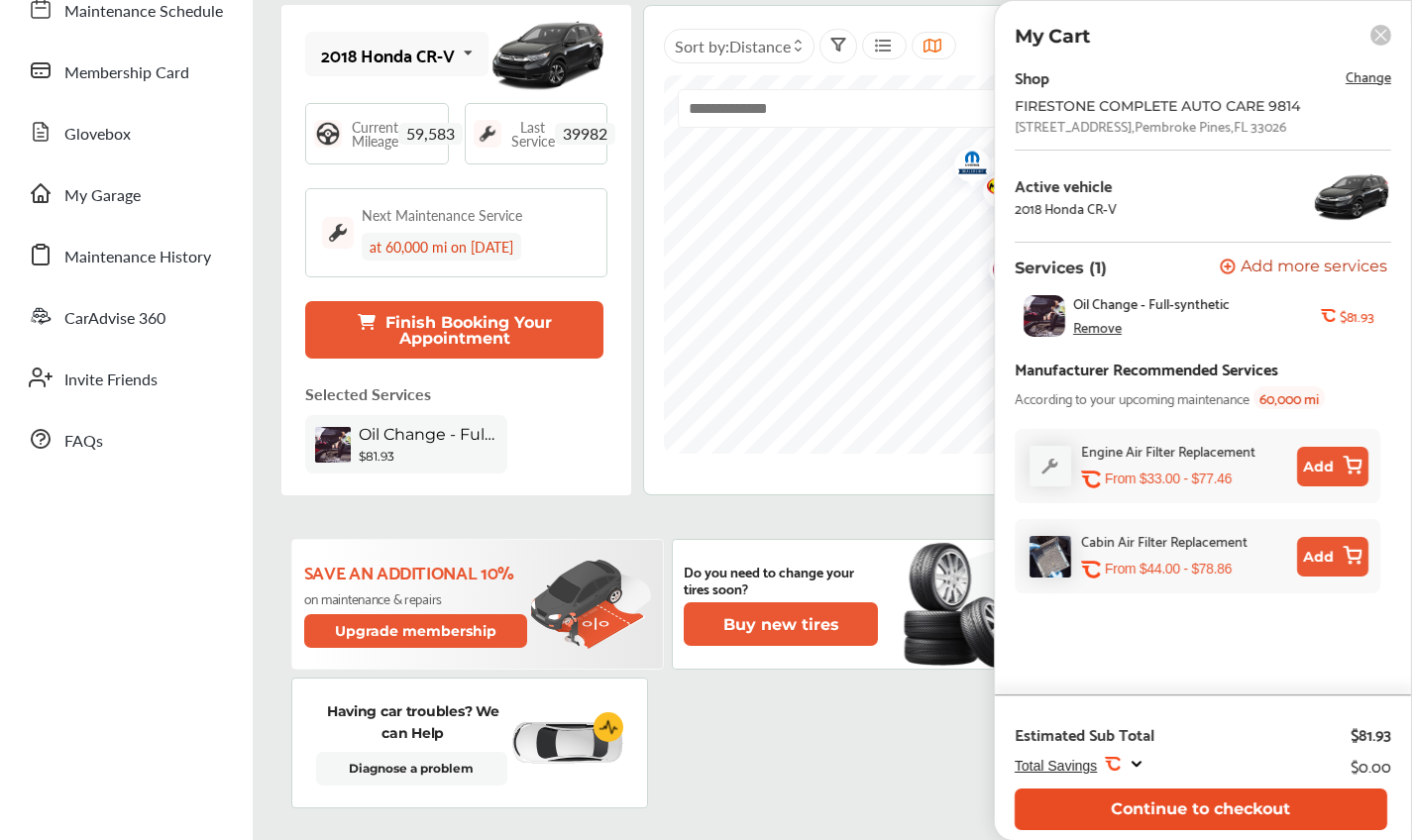 click on "Continue to checkout" at bounding box center [1201, 808] 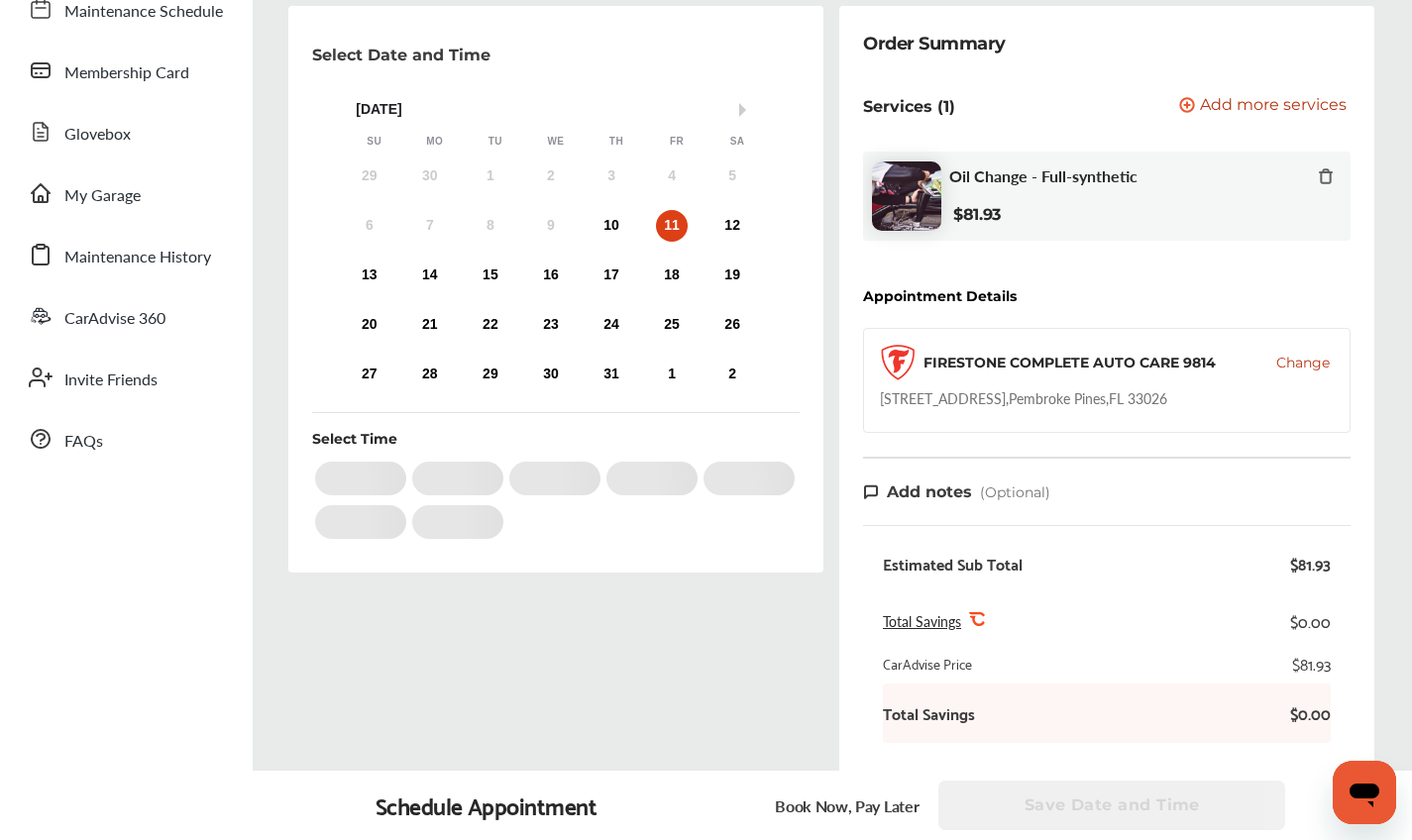 scroll, scrollTop: 0, scrollLeft: 0, axis: both 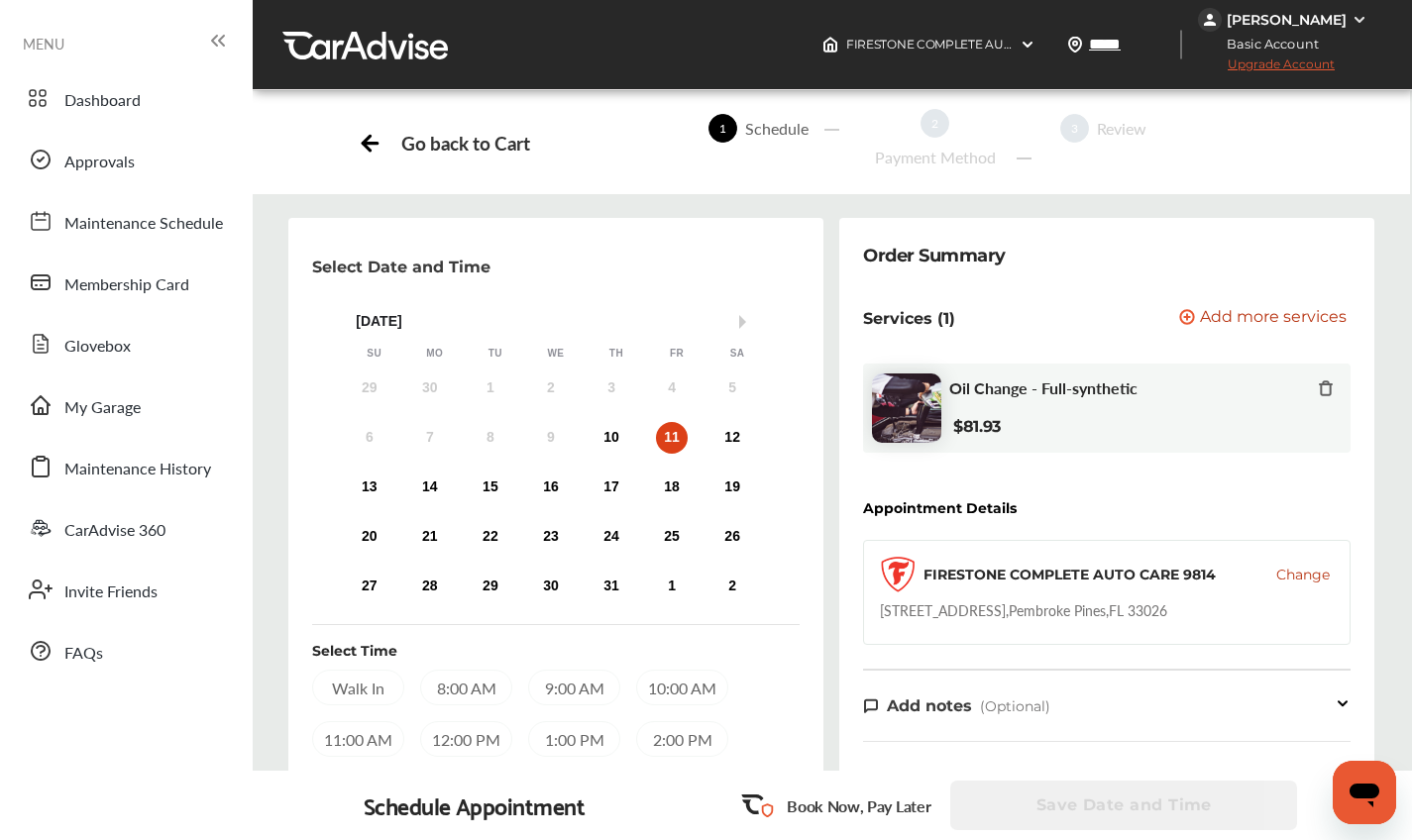 drag, startPoint x: 791, startPoint y: 710, endPoint x: 819, endPoint y: 689, distance: 35 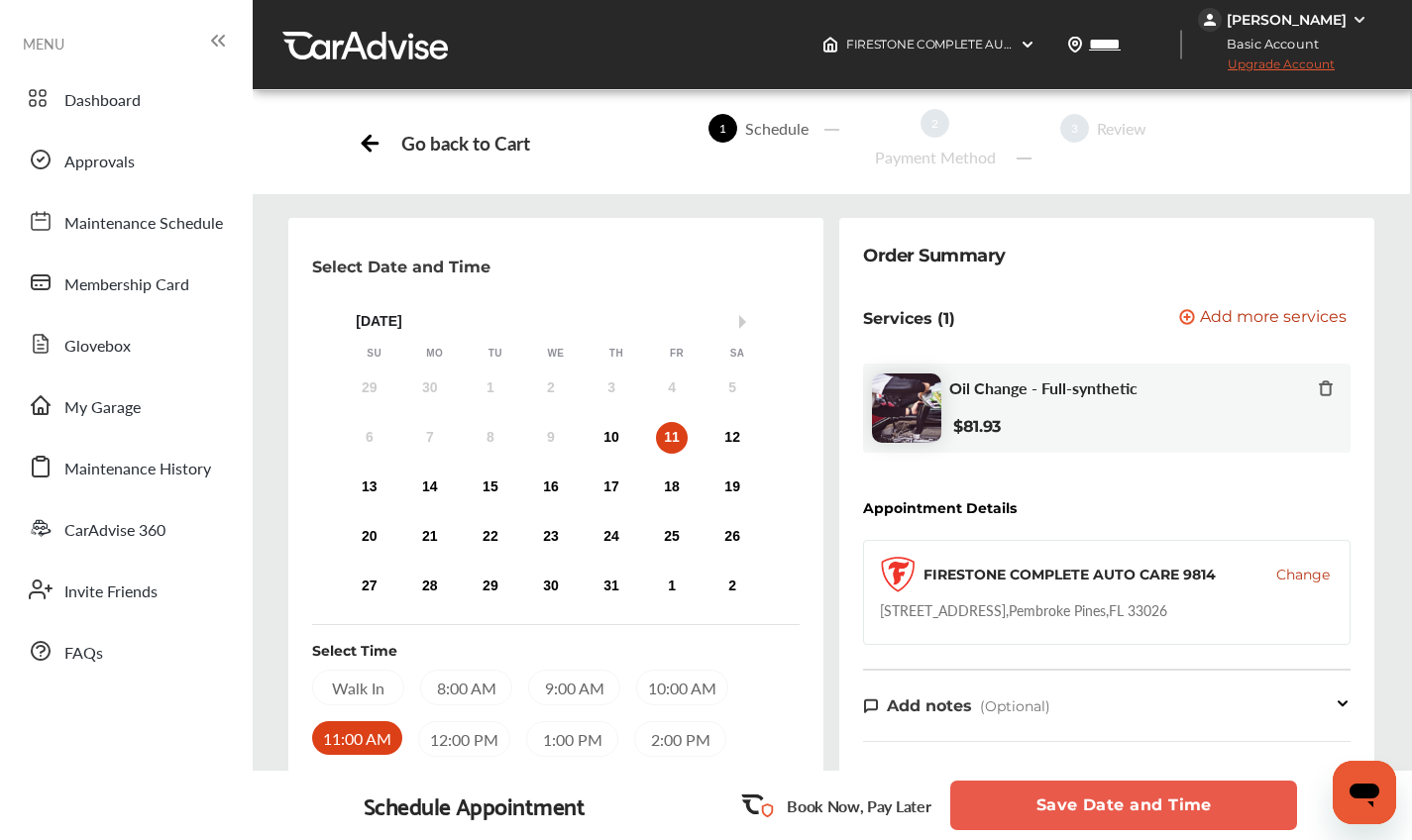 click on "Save Date and Time" at bounding box center (1124, 805) 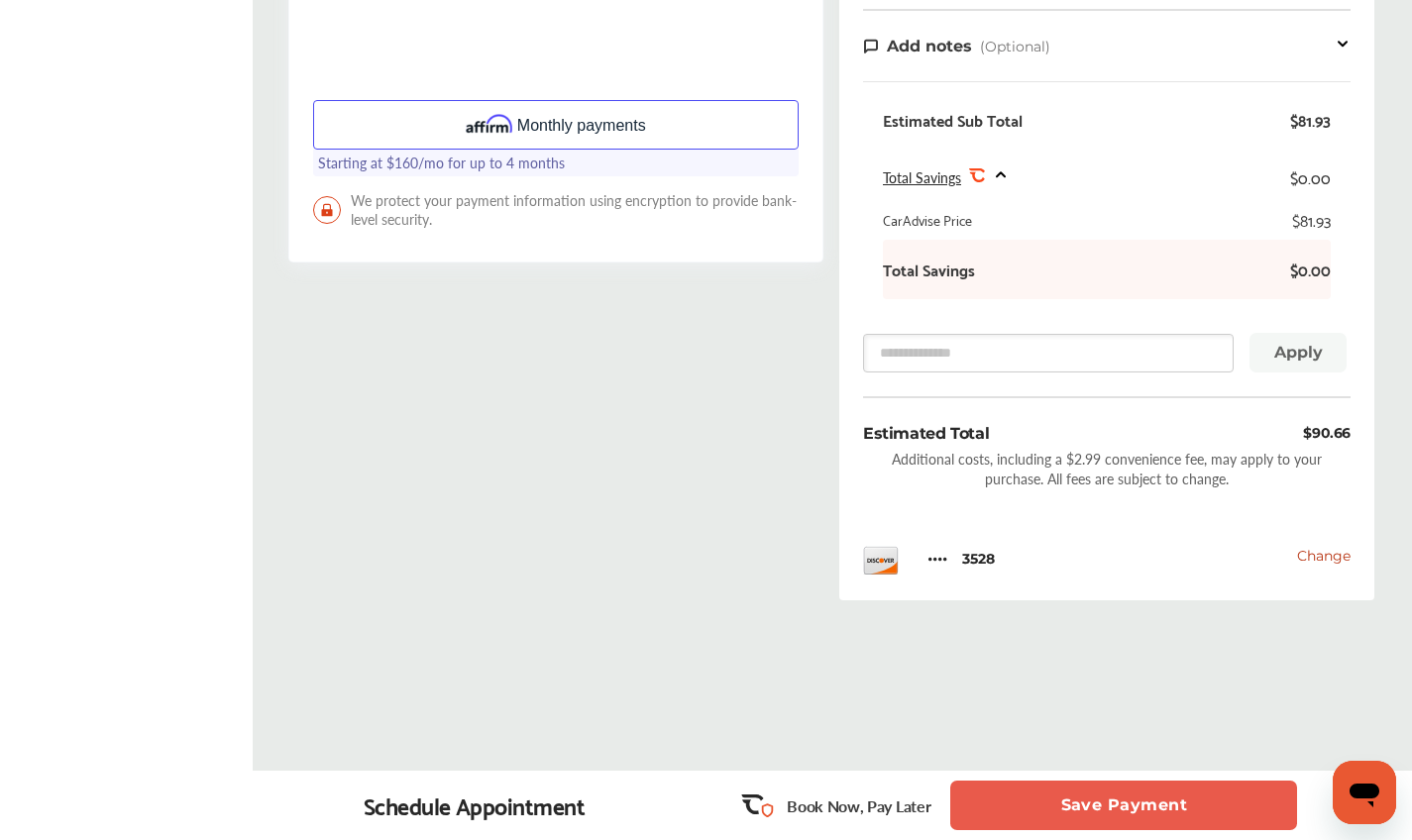 scroll, scrollTop: 690, scrollLeft: 0, axis: vertical 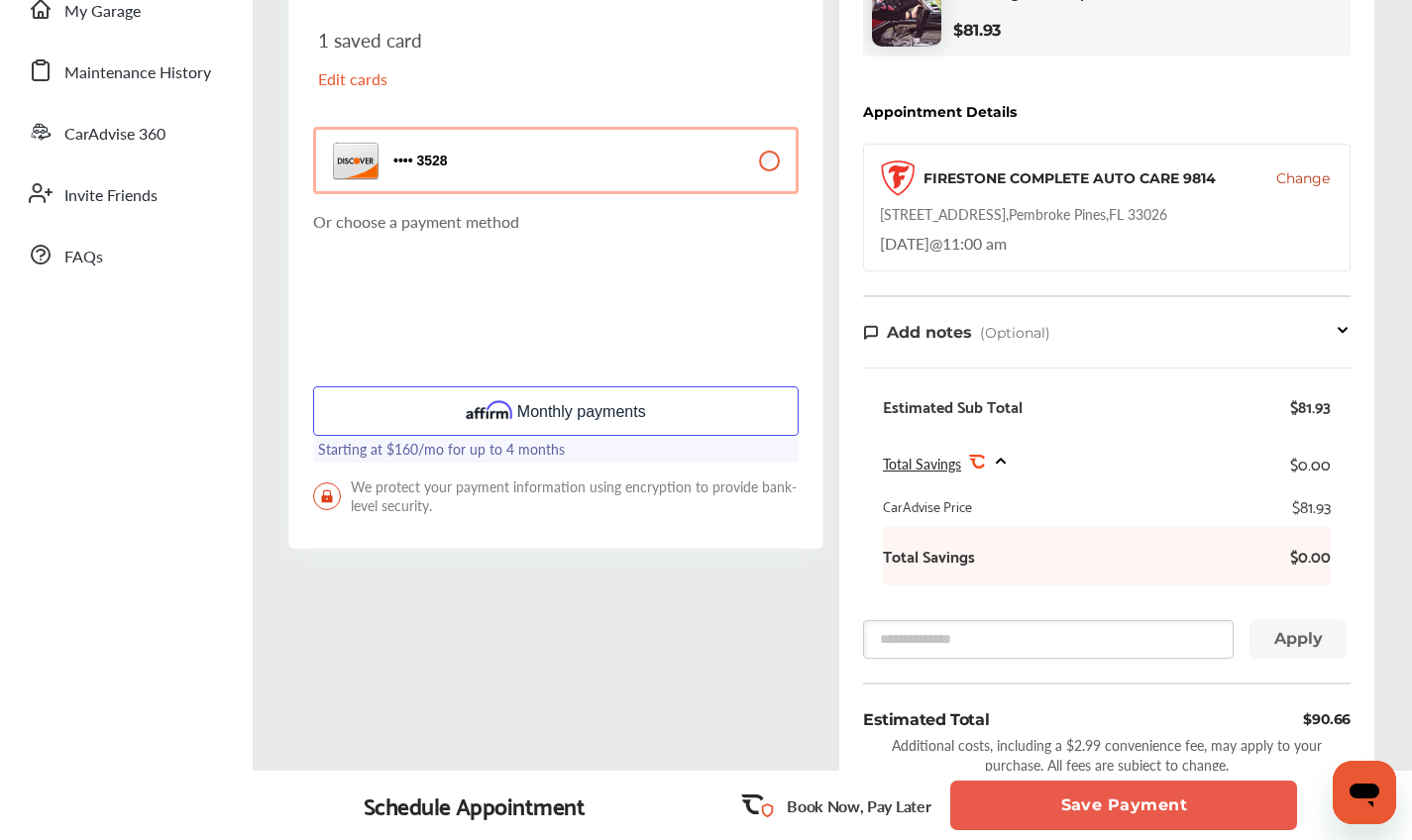 click on "Edit cards" at bounding box center [432, 78] 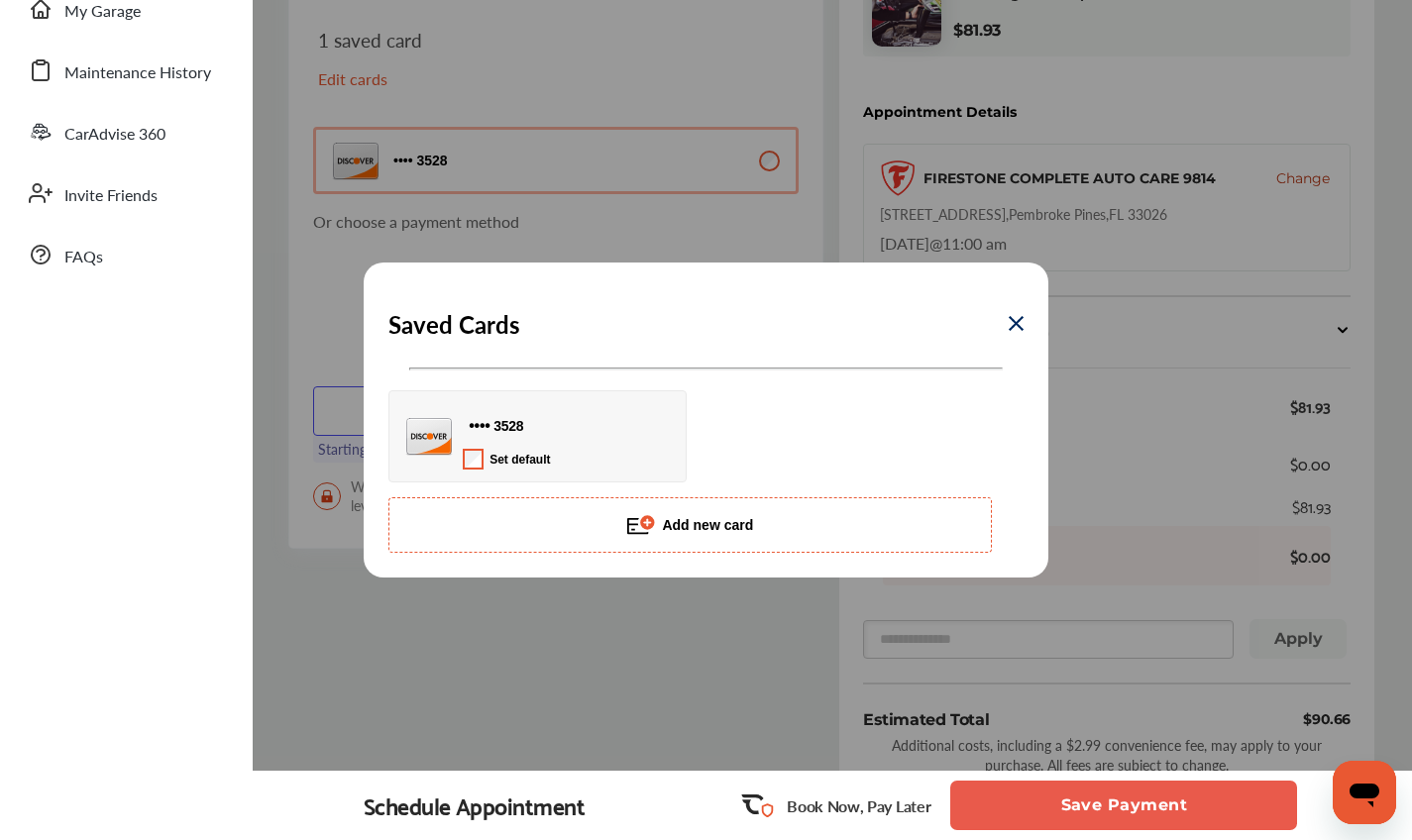 click on "Saved Cards   3528    3528 Set default Add new card" at bounding box center [706, 420] 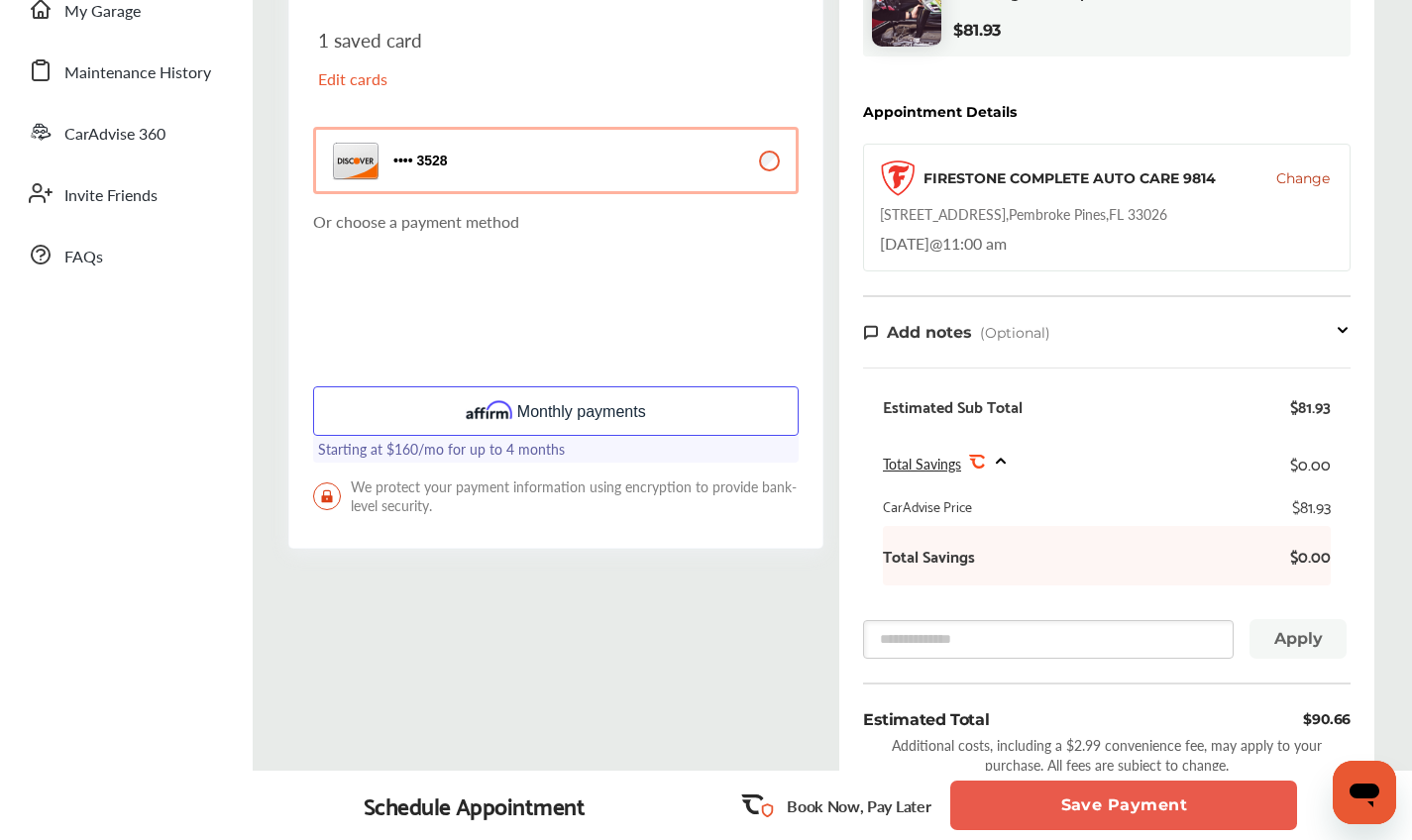 click on "Edit cards" at bounding box center (432, 78) 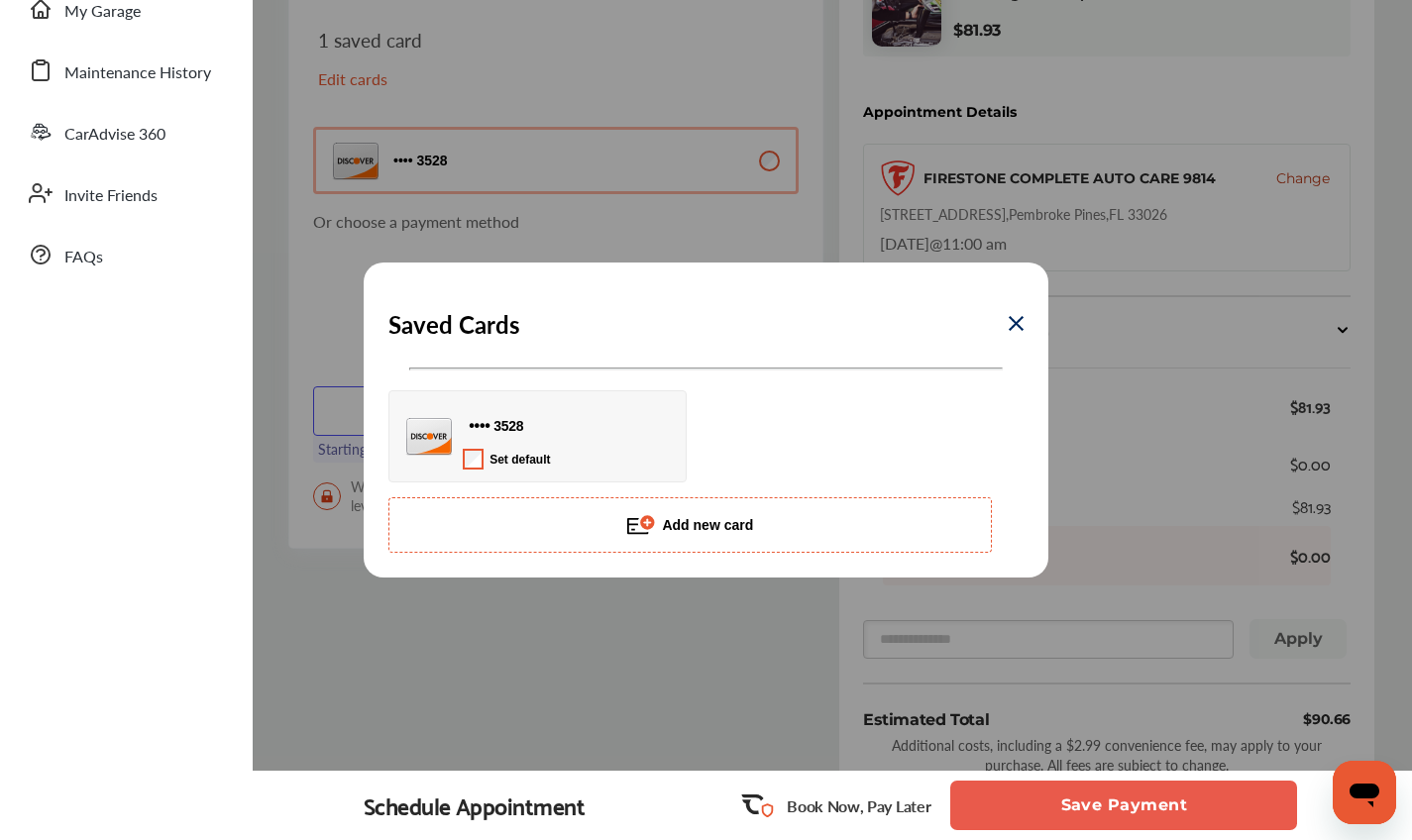click on "Add new card" at bounding box center (690, 525) 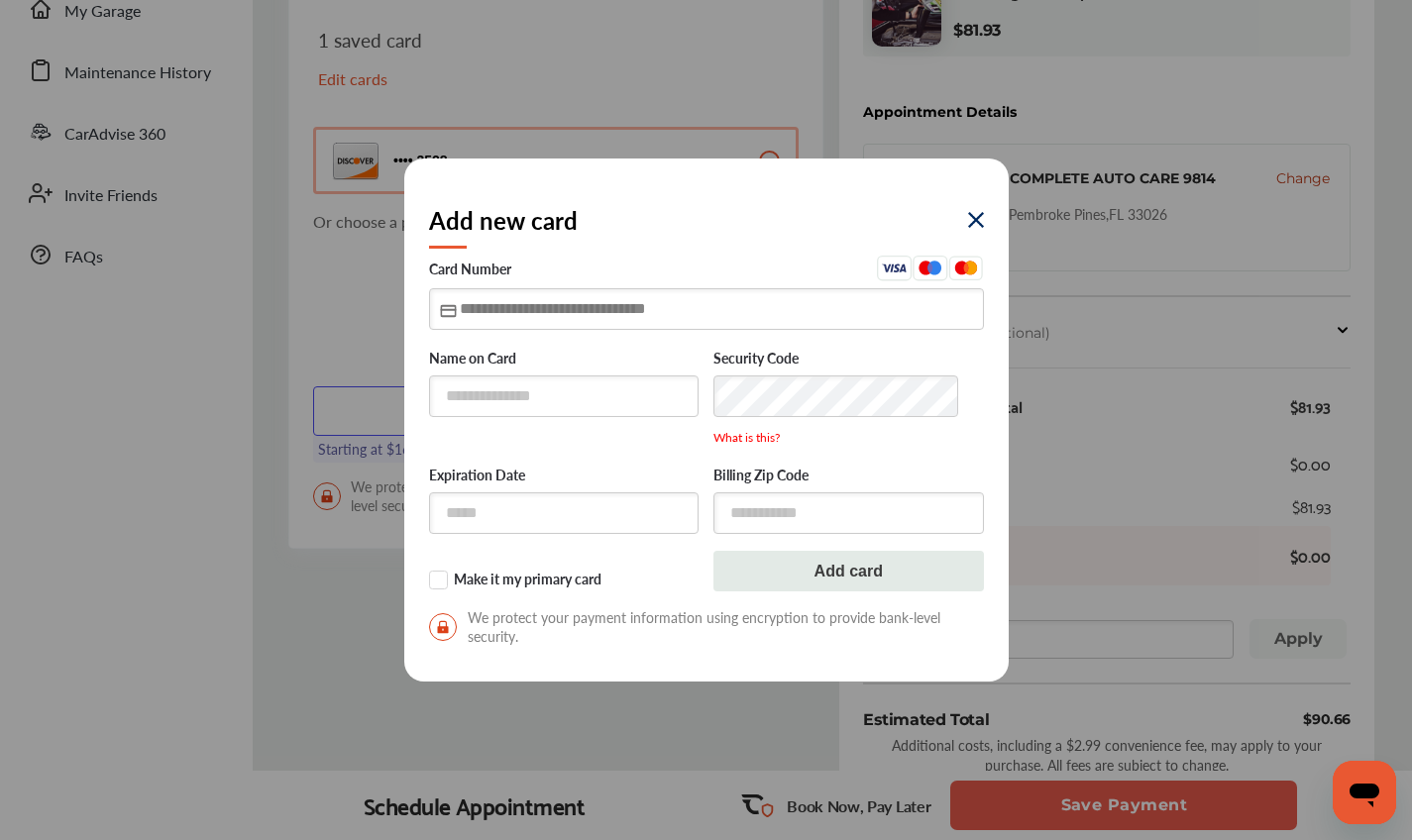 click at bounding box center (706, 308) 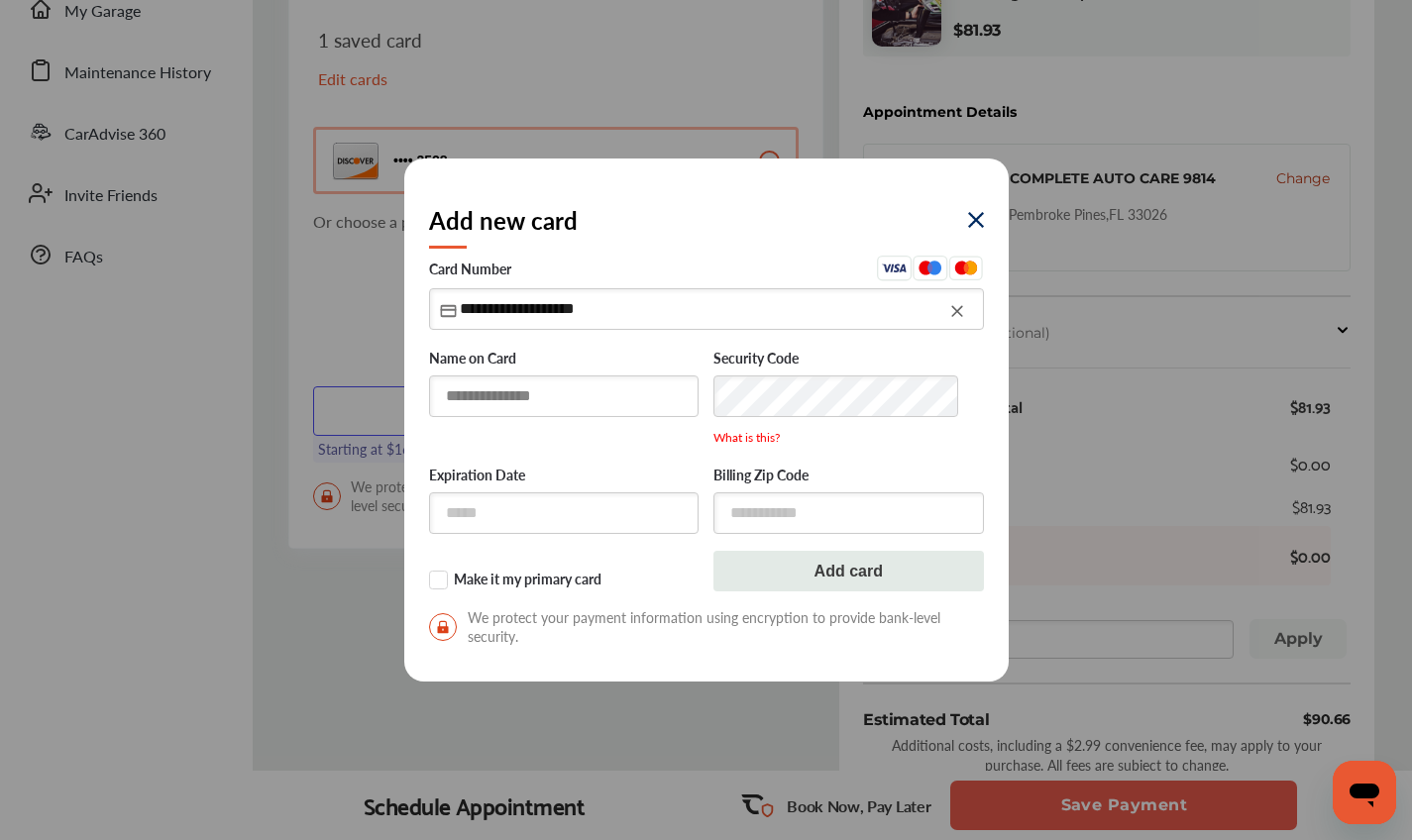 type on "**********" 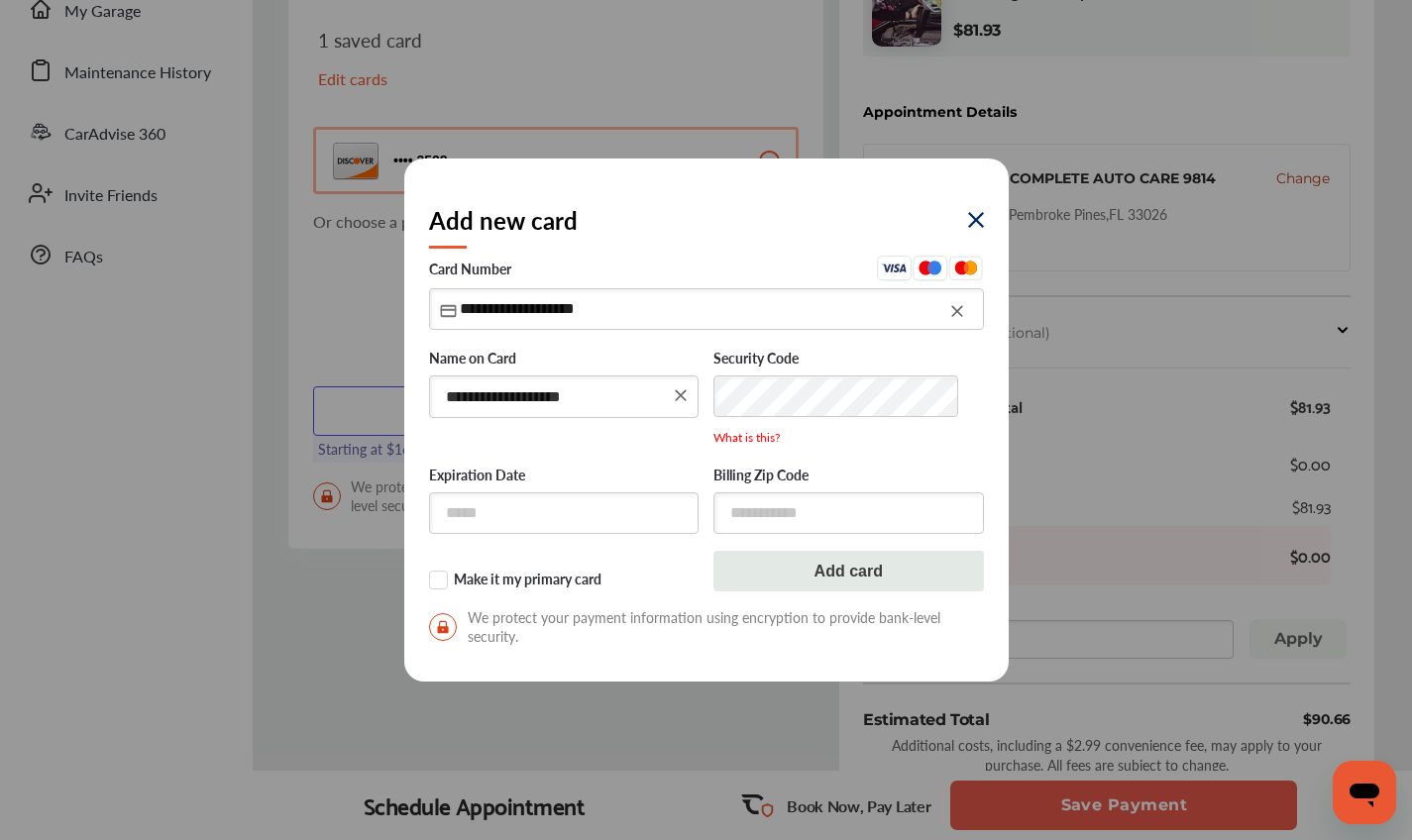 scroll, scrollTop: 400, scrollLeft: 0, axis: vertical 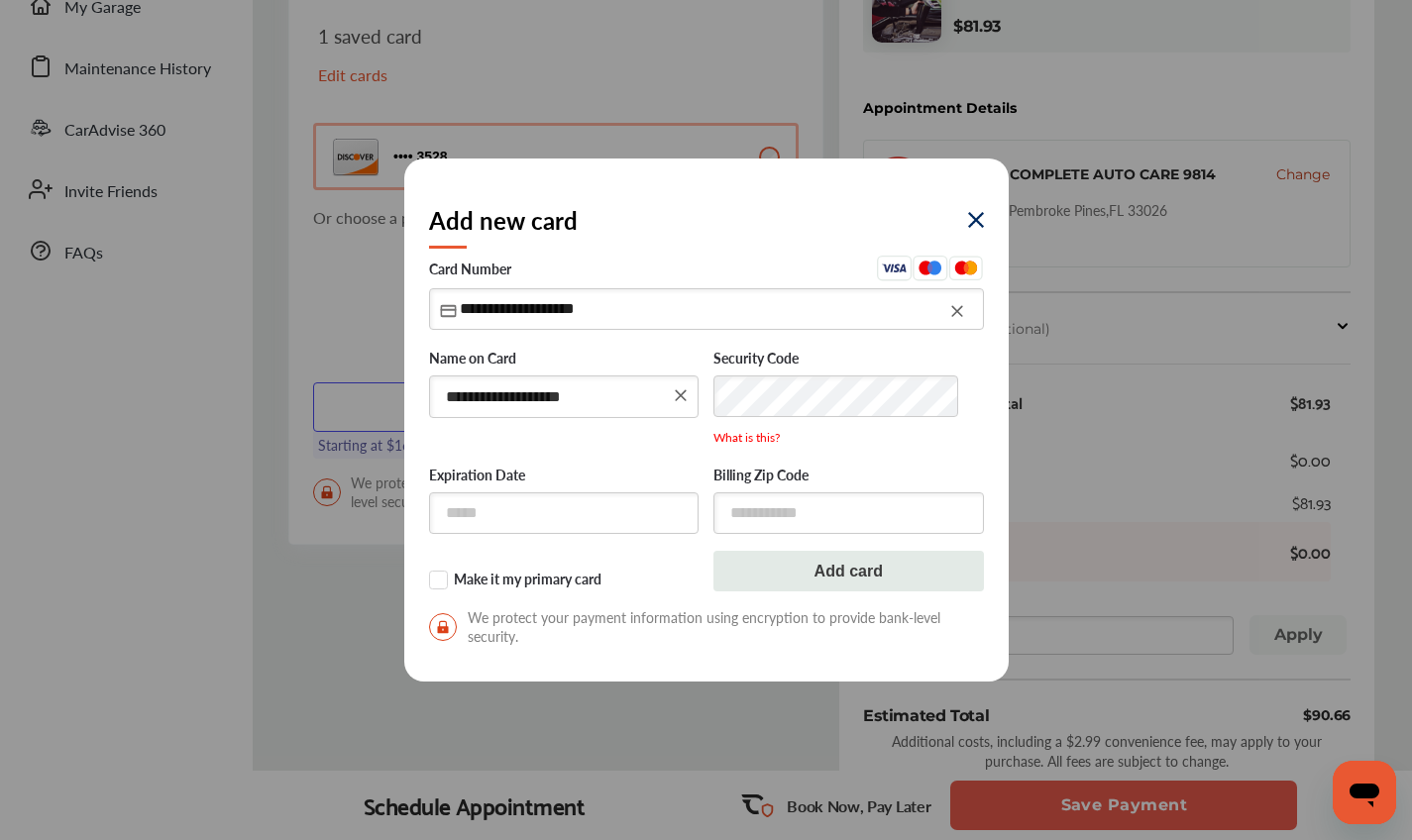 type on "**********" 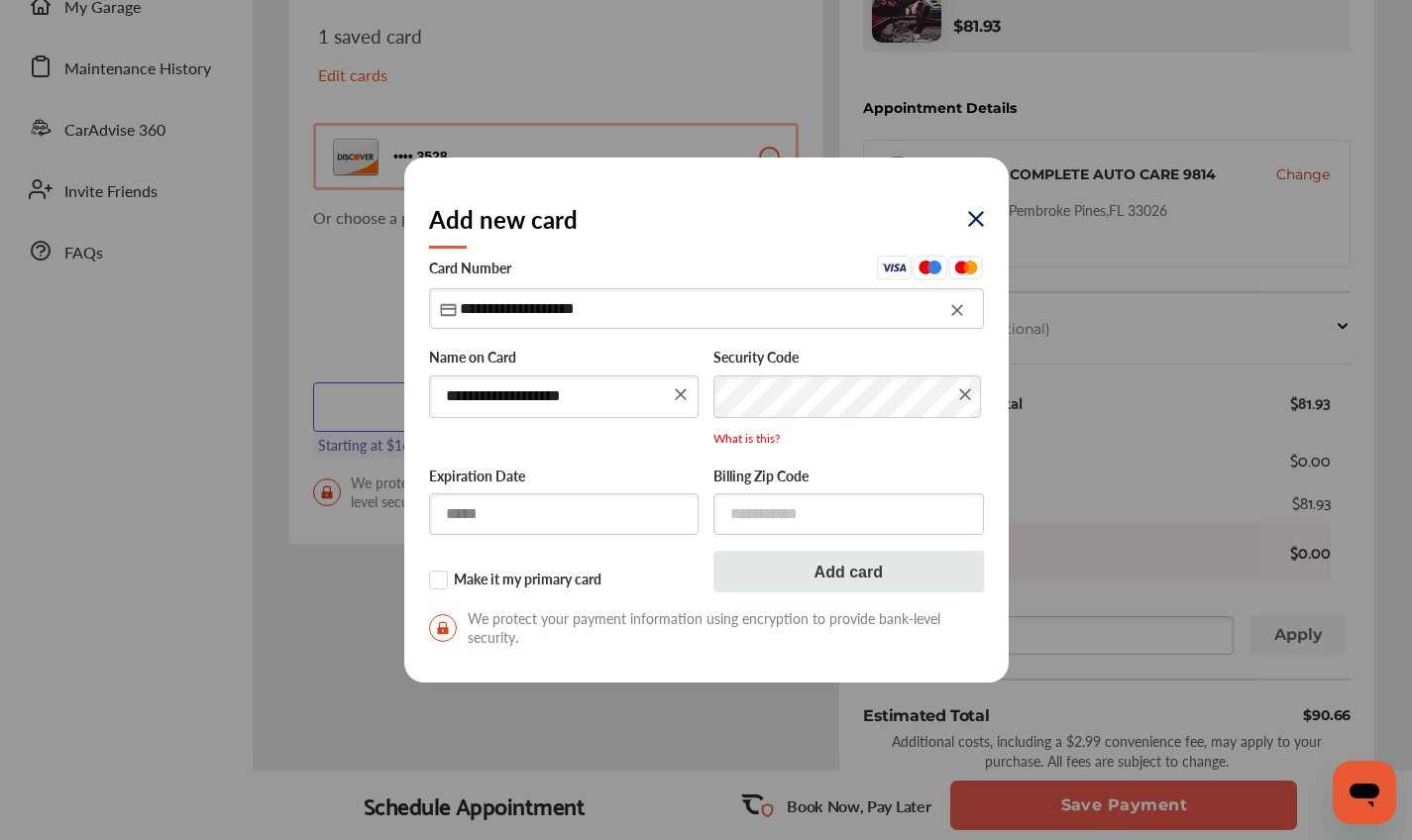 click at bounding box center [564, 513] 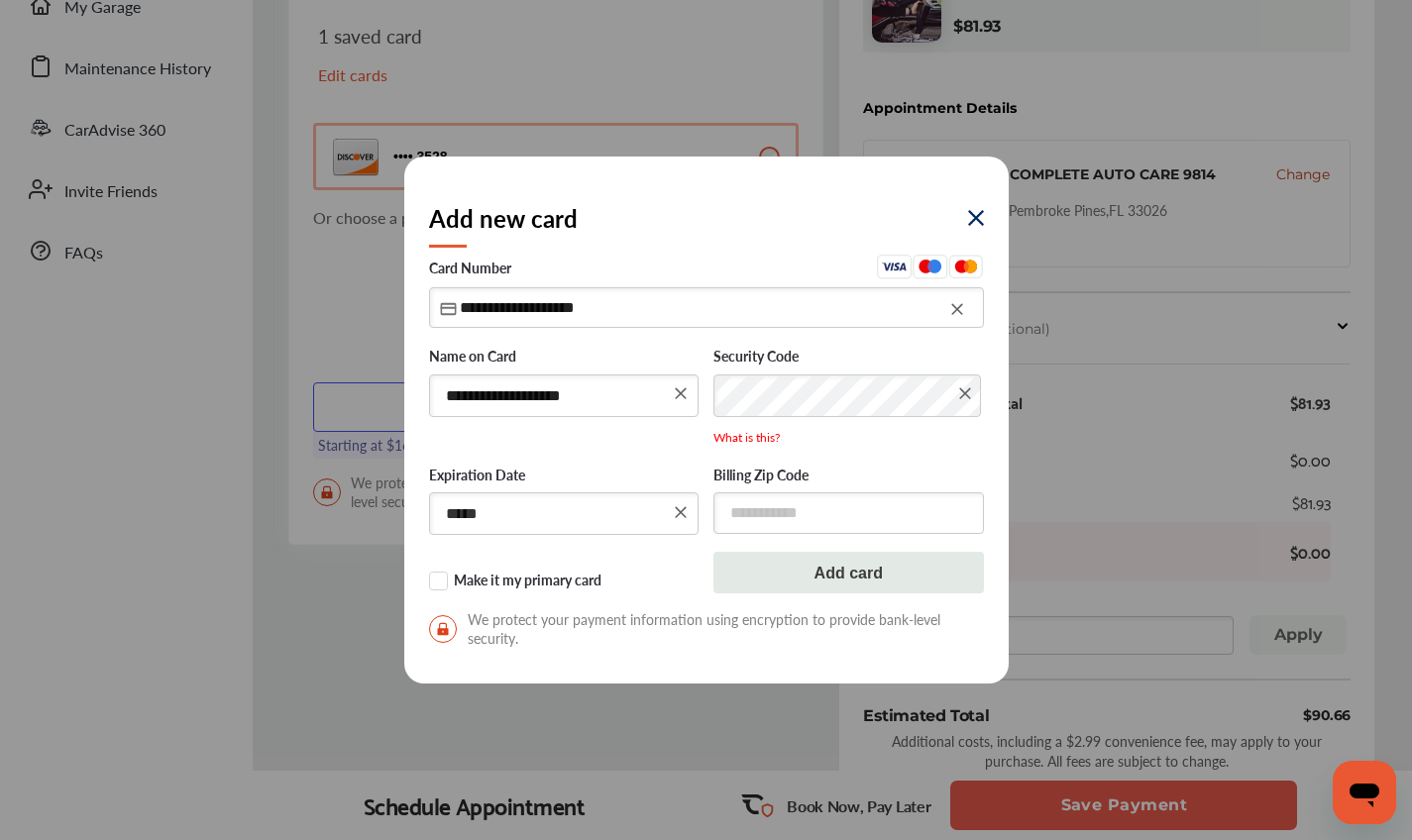 type on "*****" 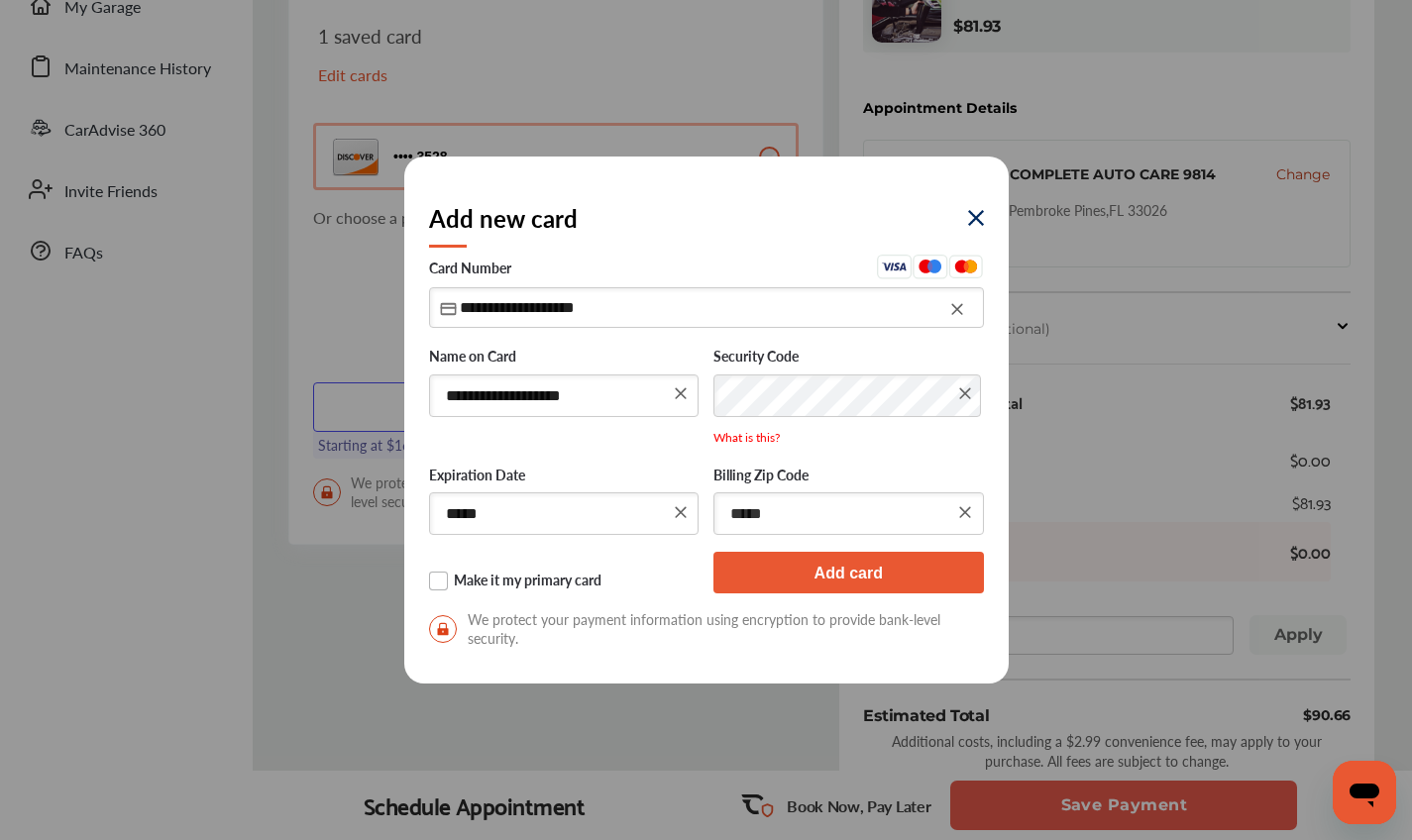 type on "*****" 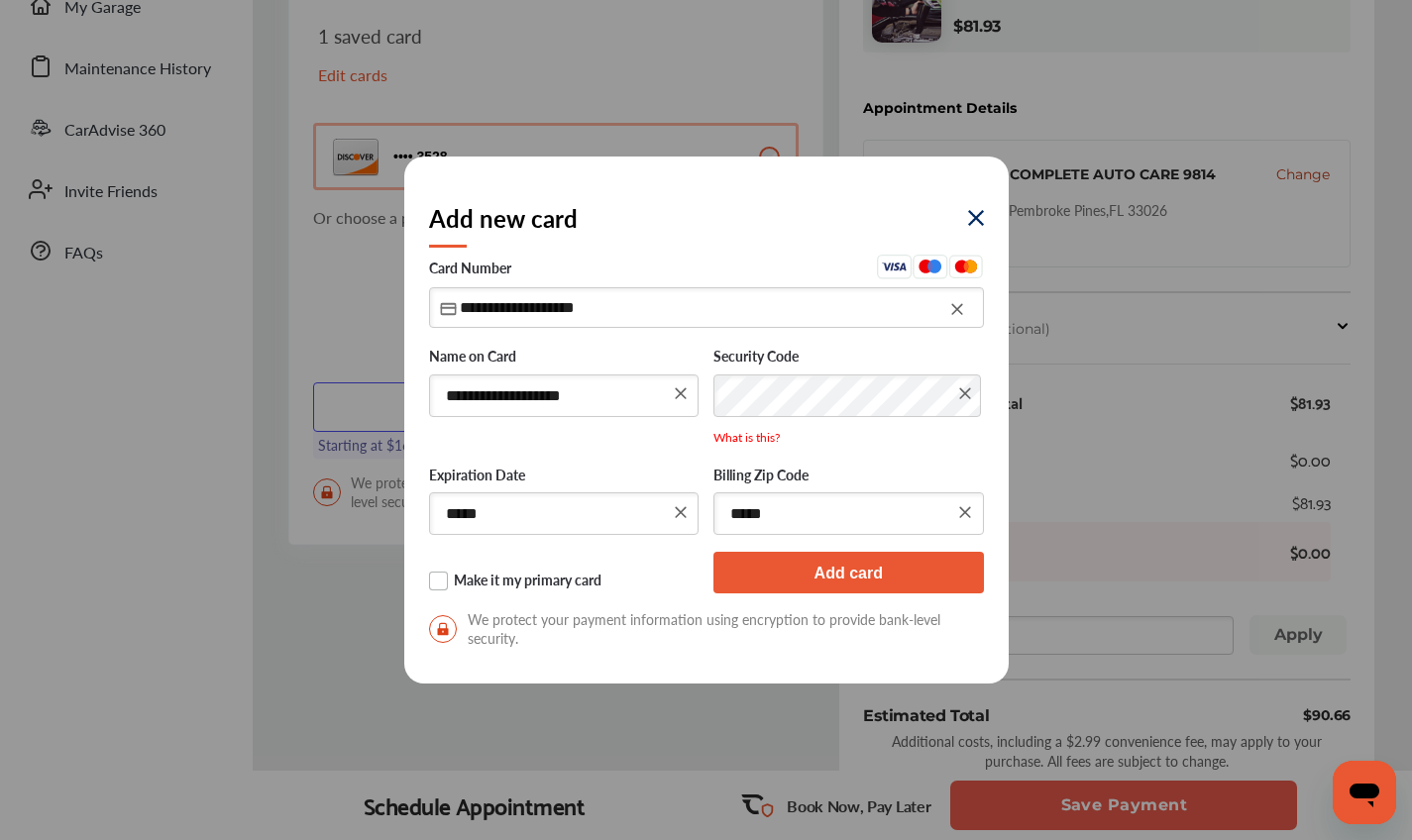 click on "Make it my primary card" at bounding box center [564, 581] 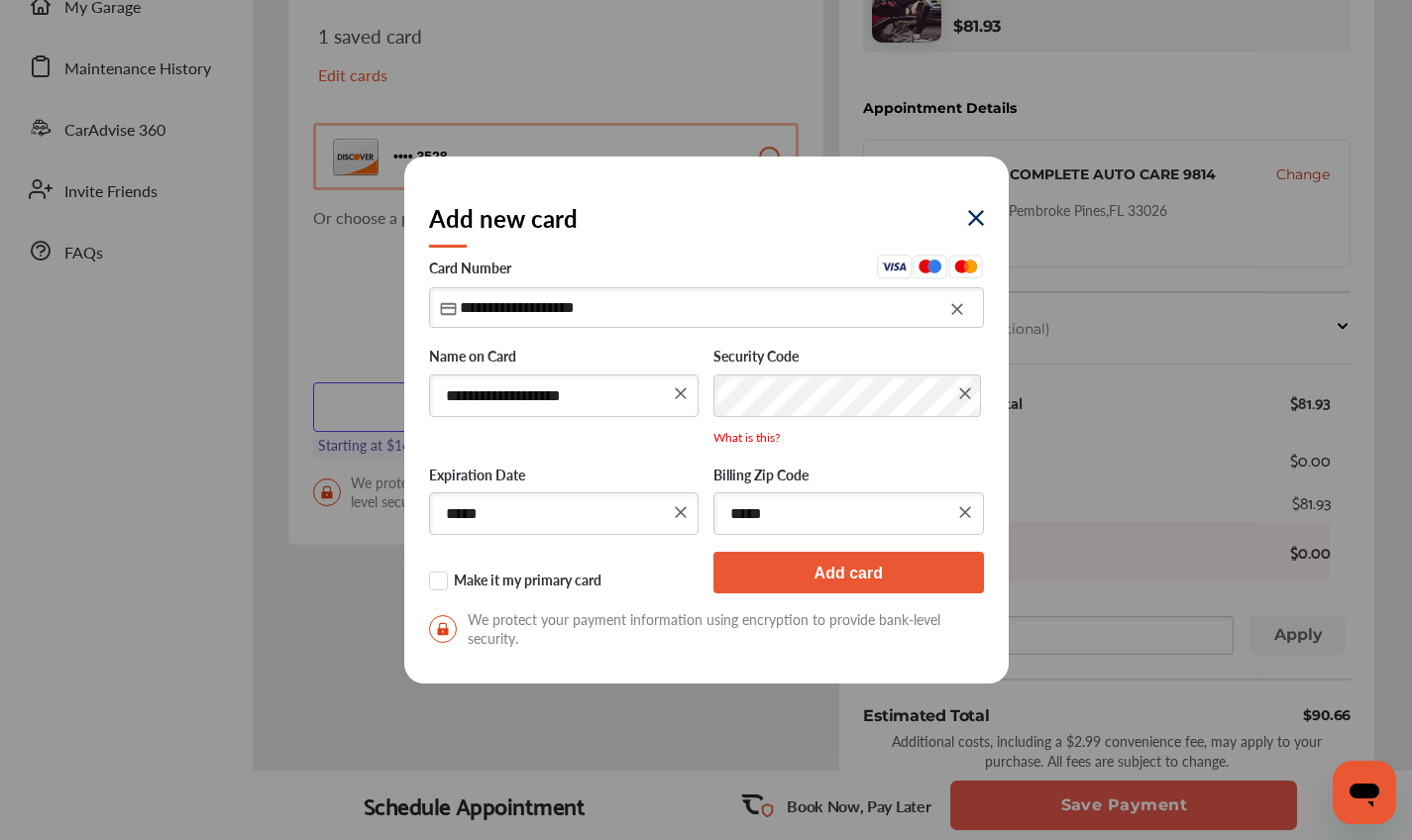click on "Add card" at bounding box center (848, 573) 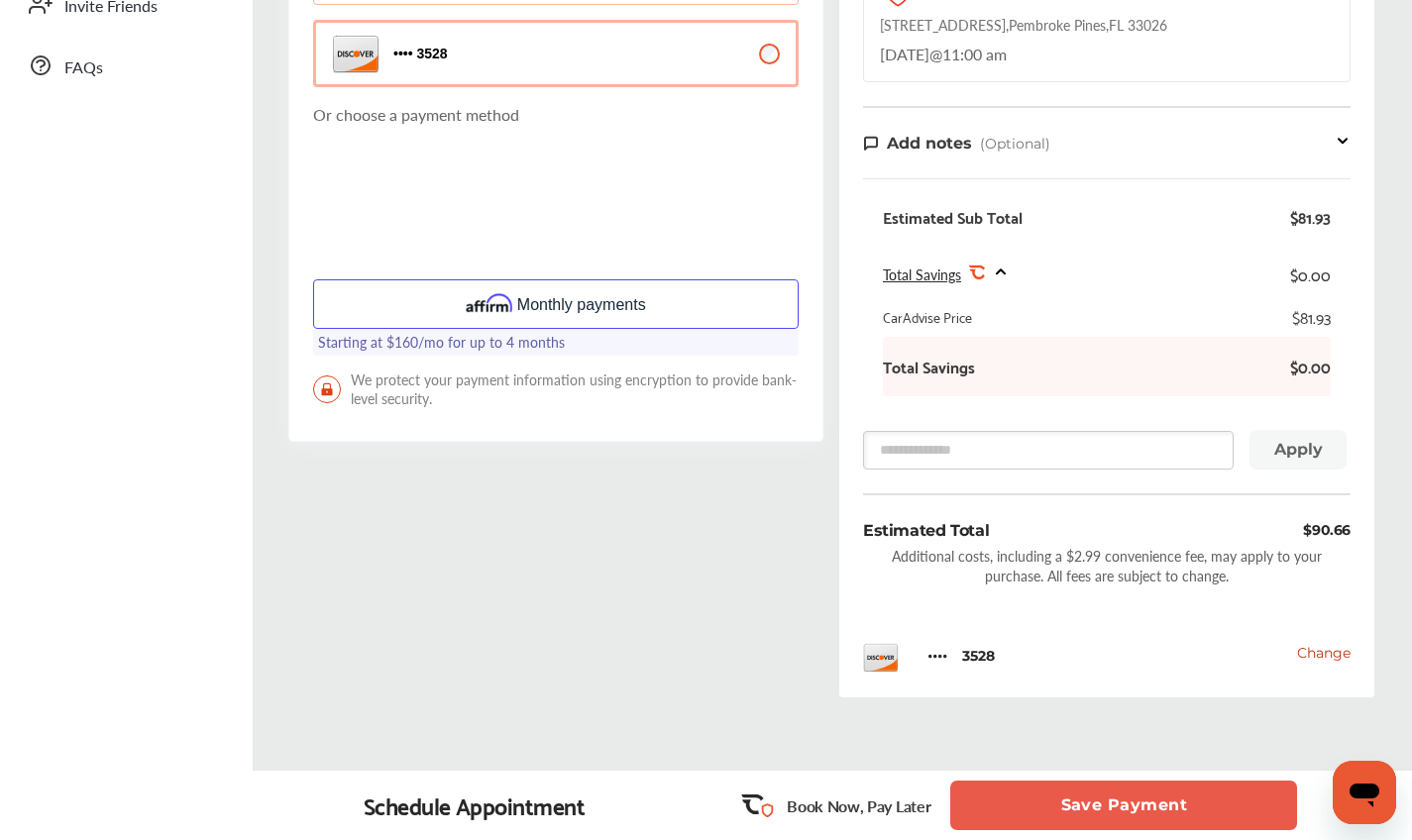 scroll, scrollTop: 658, scrollLeft: 0, axis: vertical 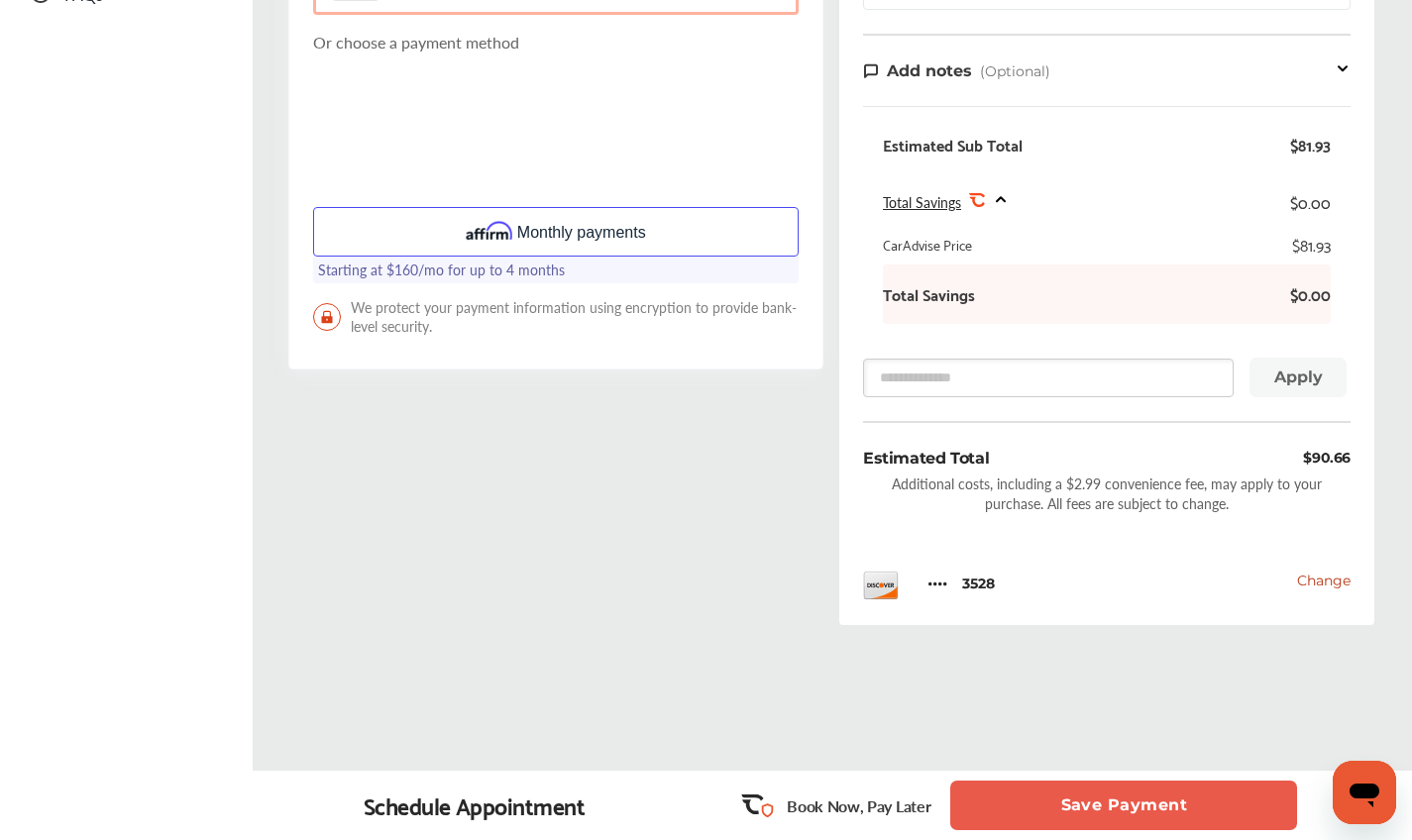 click on "Save Payment" at bounding box center (1124, 805) 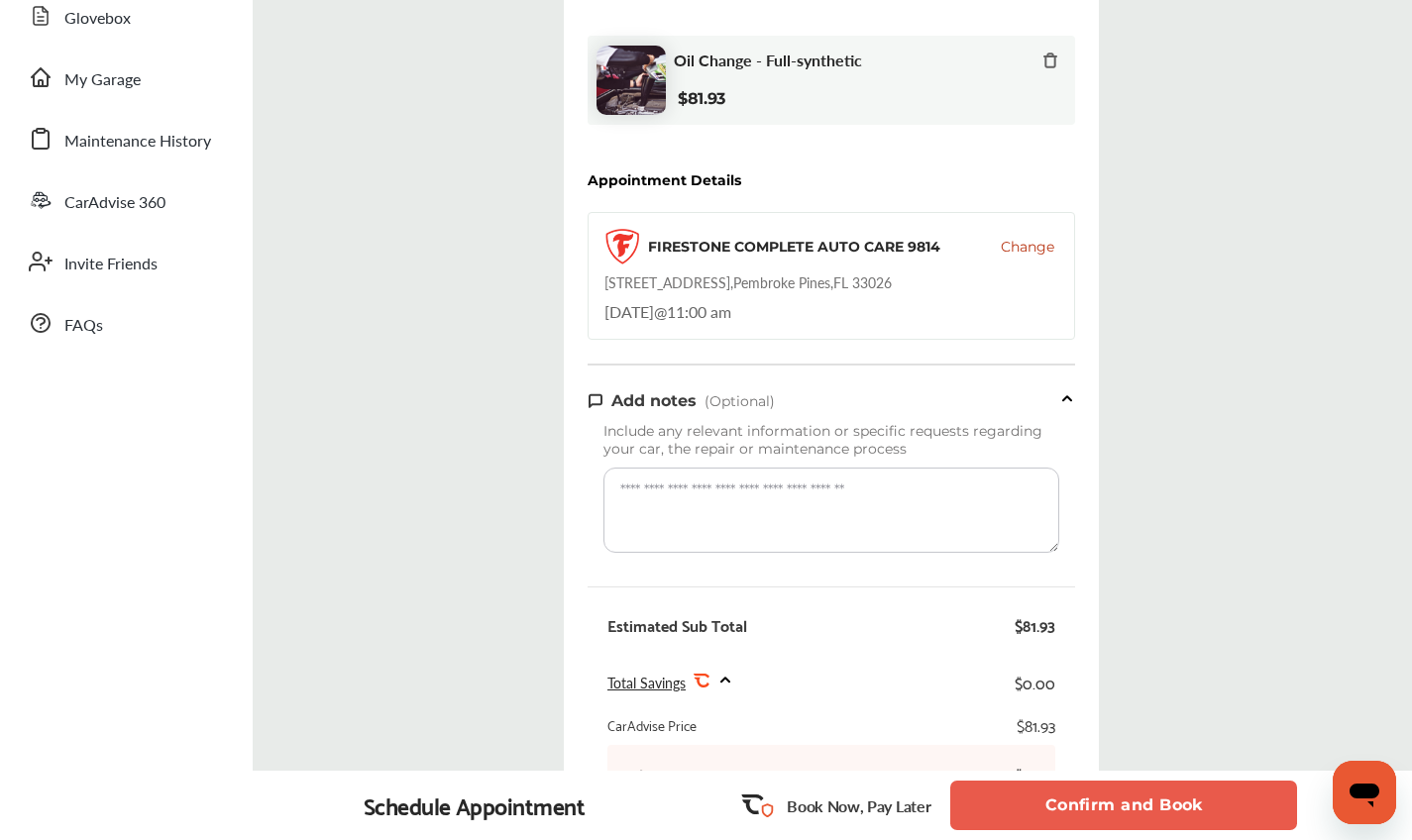 scroll, scrollTop: 332, scrollLeft: 0, axis: vertical 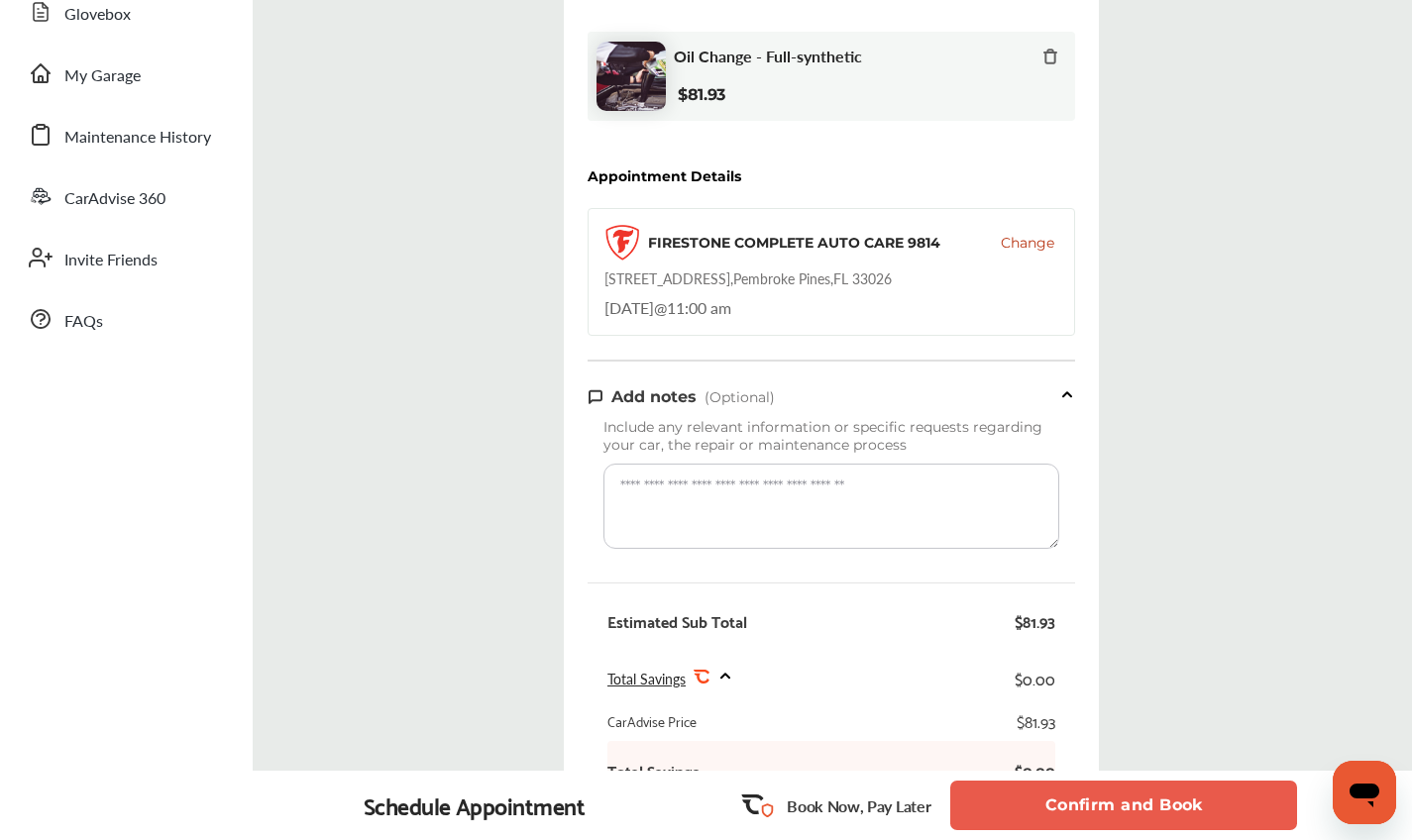 click on "Confirm and Book" at bounding box center (1124, 805) 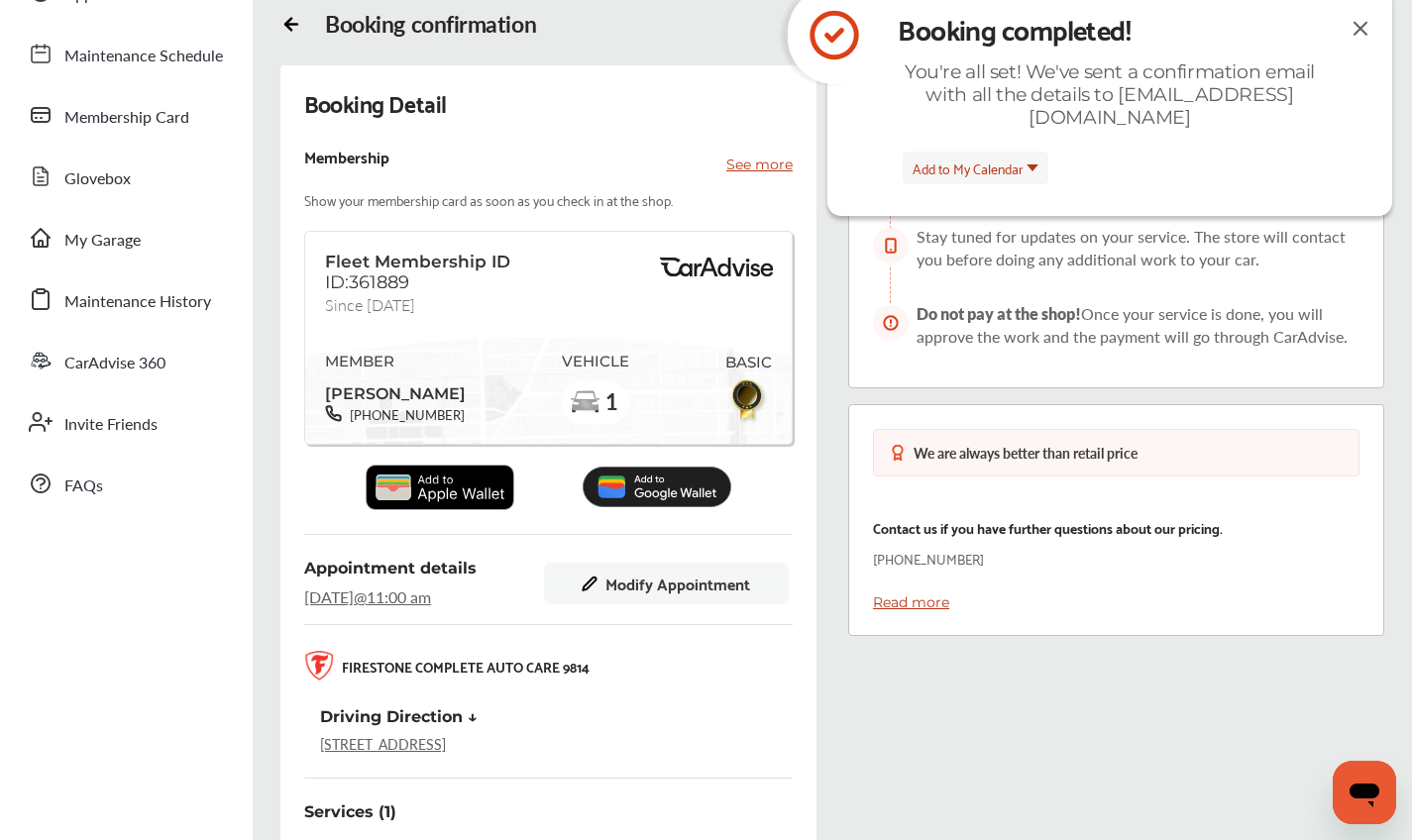 scroll, scrollTop: 163, scrollLeft: 0, axis: vertical 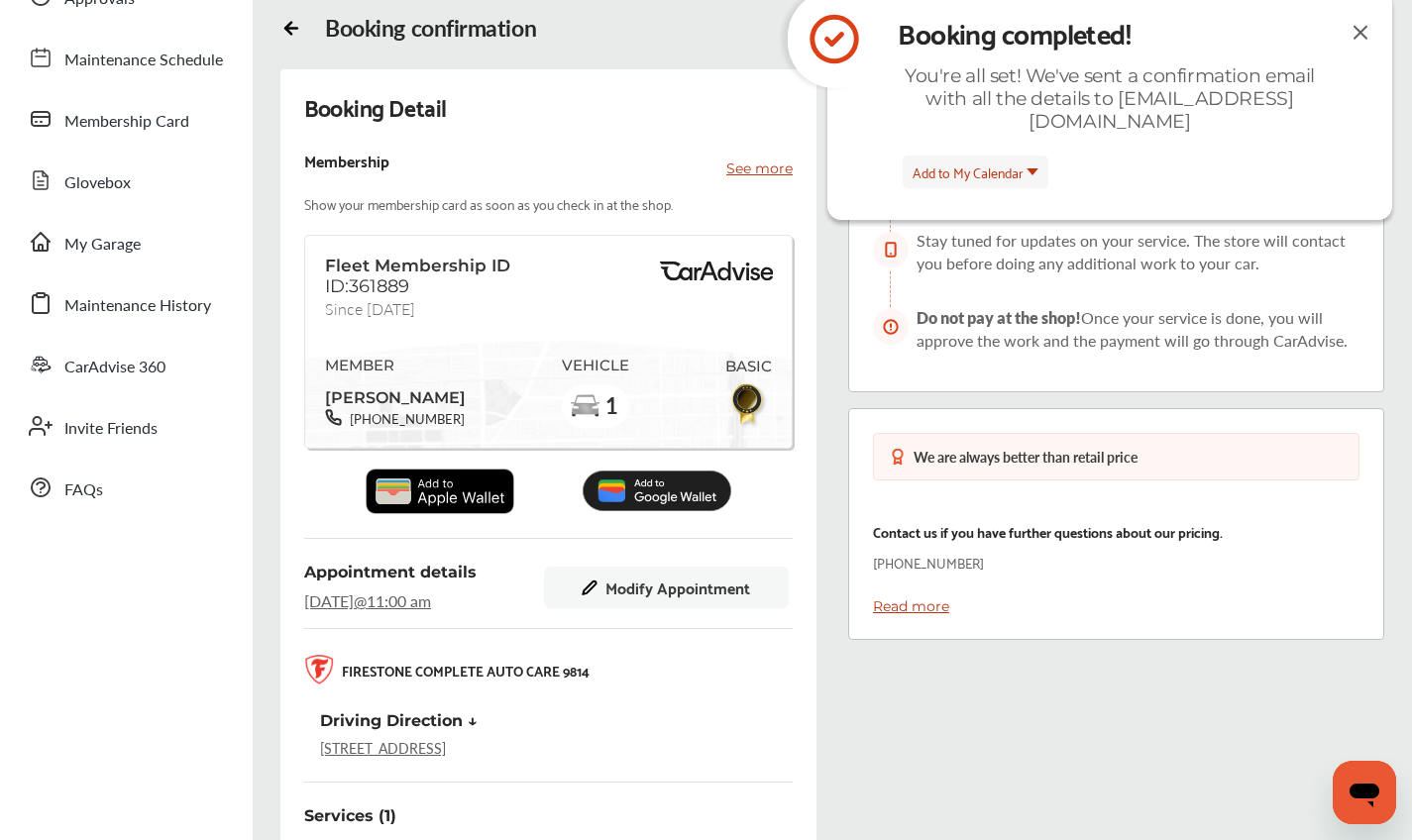 click on "See more" at bounding box center (759, 168) 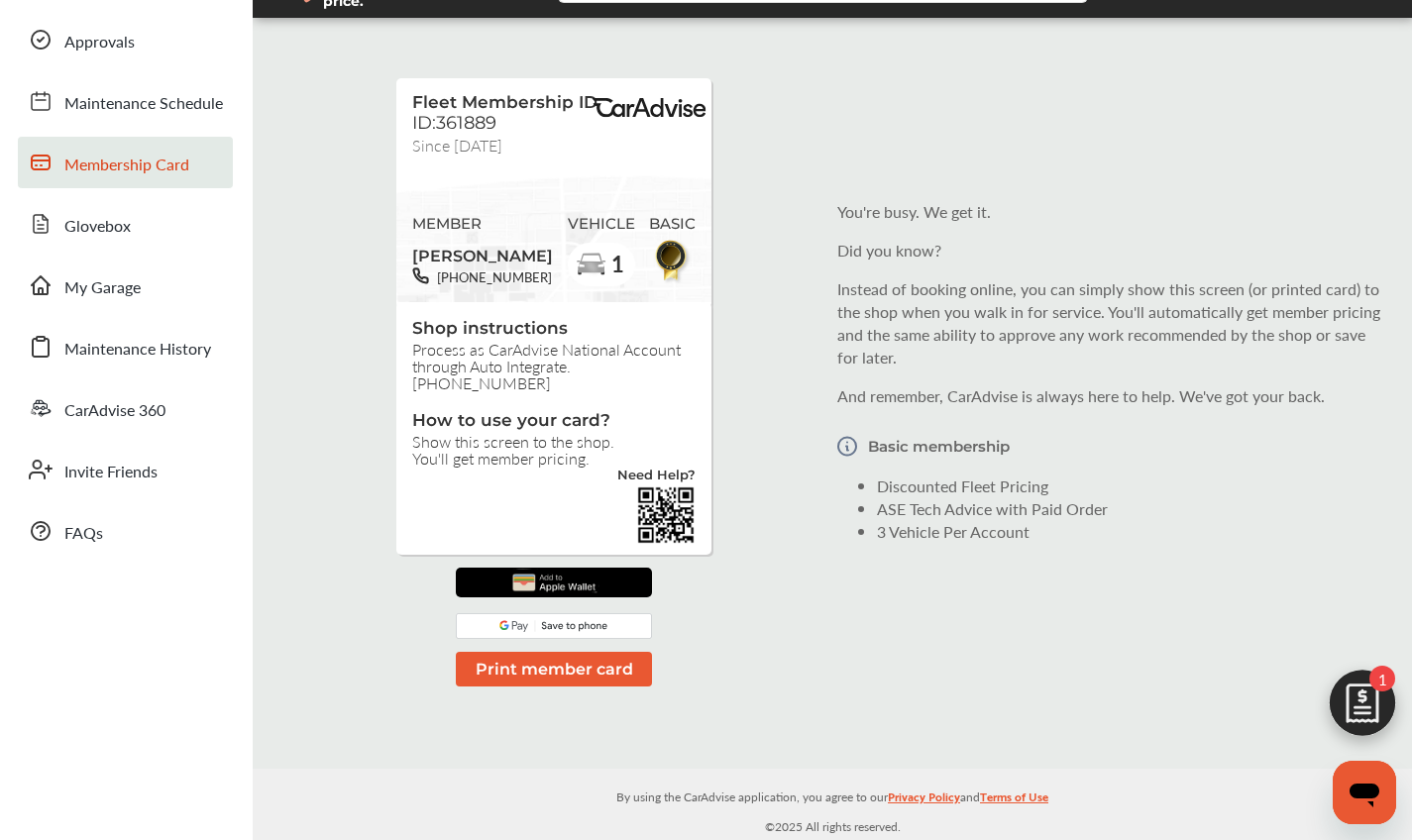 scroll, scrollTop: 0, scrollLeft: 0, axis: both 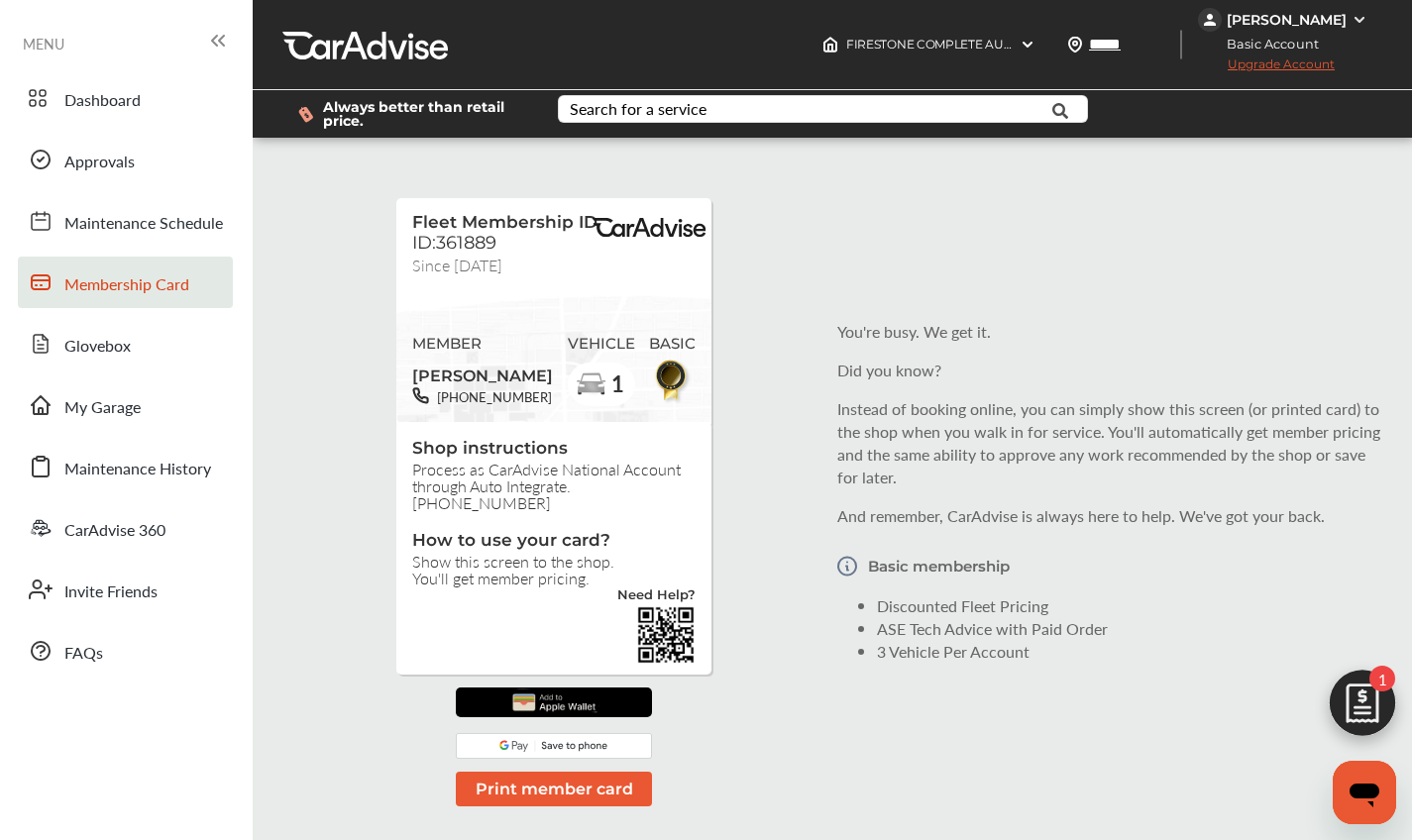 click on "Print member card" at bounding box center [554, 788] 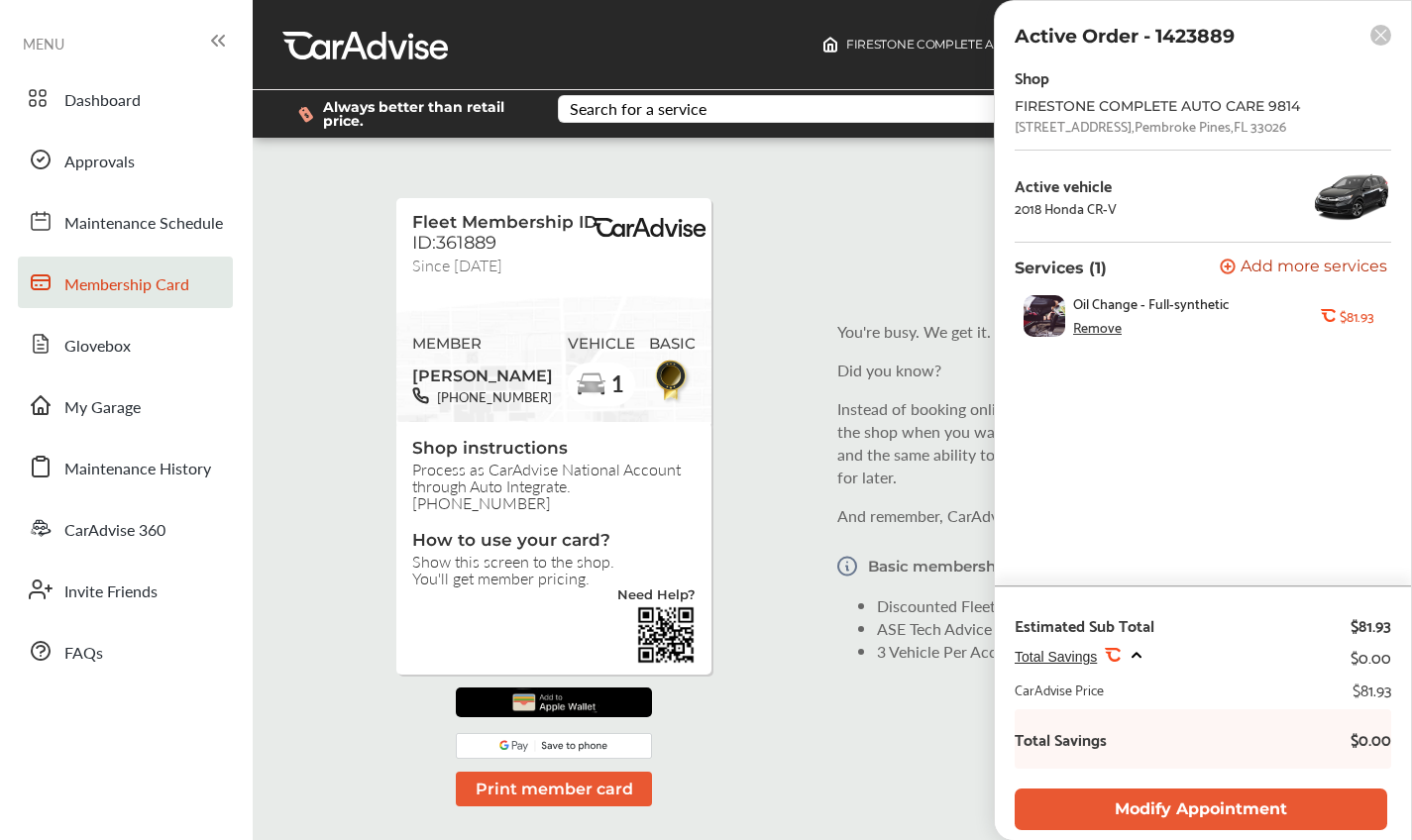 scroll, scrollTop: 0, scrollLeft: 0, axis: both 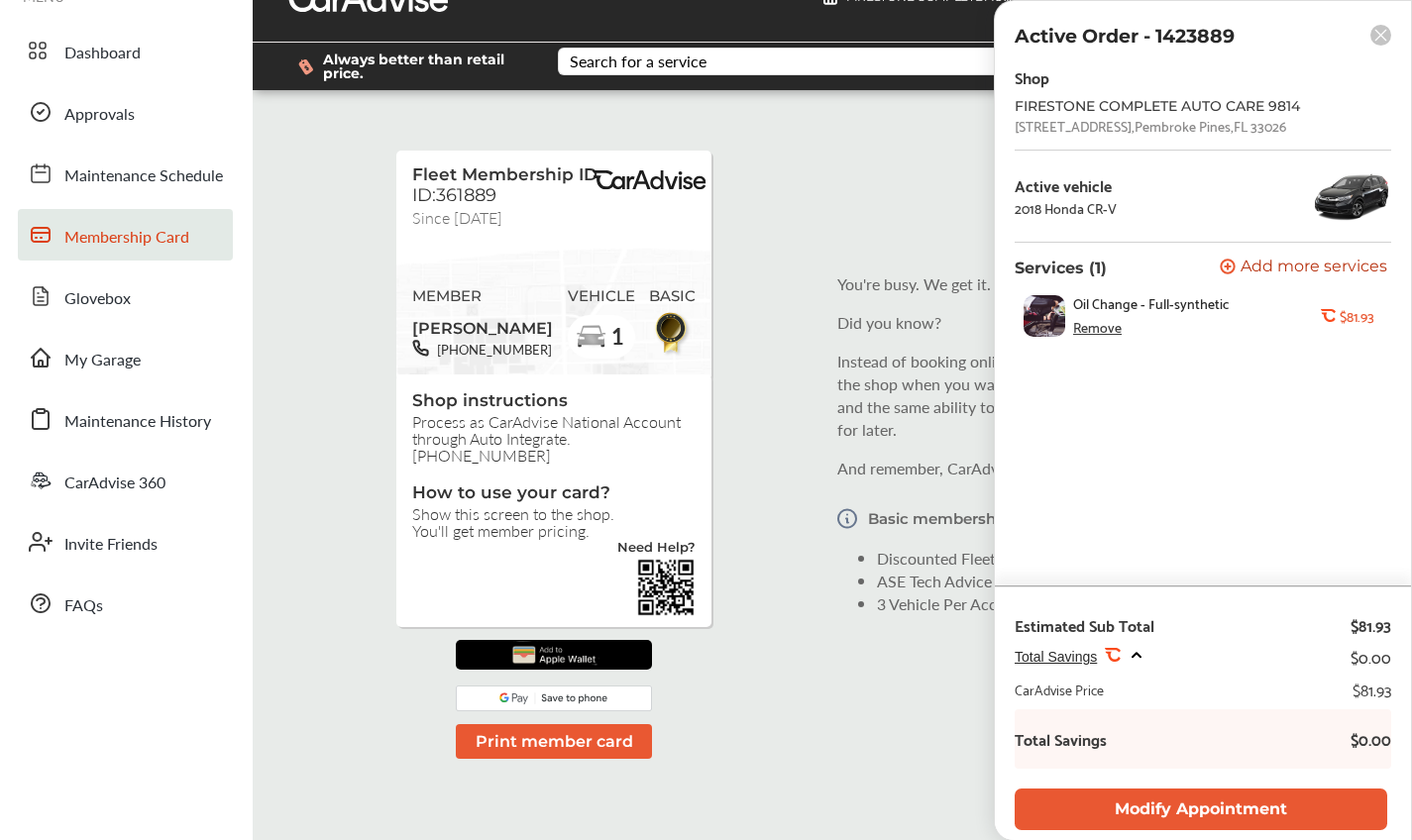 click on "Fleet Membership ID ID:361889 Since [DATE] MEMBER [PERSON_NAME] [PHONE_NUMBER] VEHICLE 1 BASIC Shop instructions Process as CarAdvise National Account   through Auto Integrate. [PHONE_NUMBER] How to use your card? Show this screen to the shop. You'll get member pricing. Need Help? Print member card You're busy. We get it. Did you know? Instead of booking online, you can simply show this screen (or printed card) to the shop when you walk in for service. You'll automatically get member pricing and the same ability to approve any work recommended by the shop or save for later. And remember, [PERSON_NAME] is always here to help. We've got your back. Basic  membership Discounted Fleet Pricing ASE Tech Advice with Paid Order 3 Vehicle Per Account" at bounding box center [832, 443] 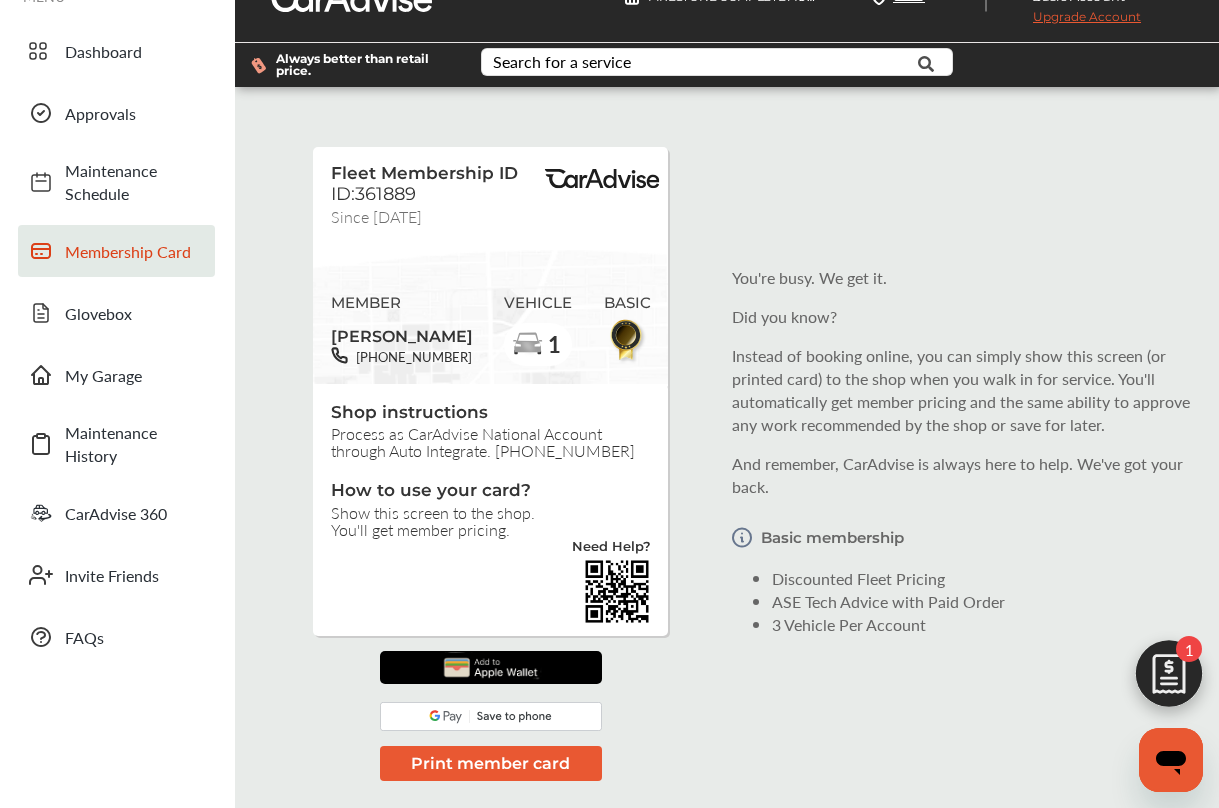 scroll, scrollTop: 0, scrollLeft: 0, axis: both 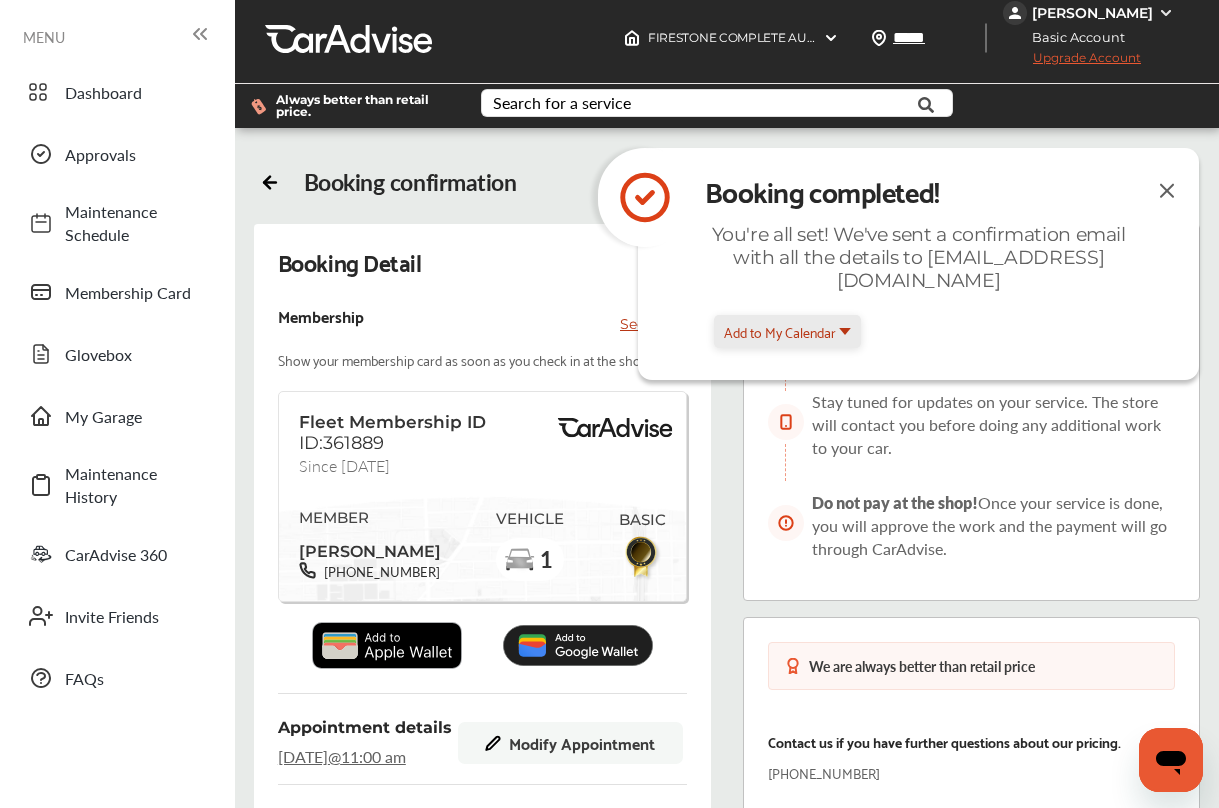click on "Add to My Calendar" at bounding box center (780, 331) 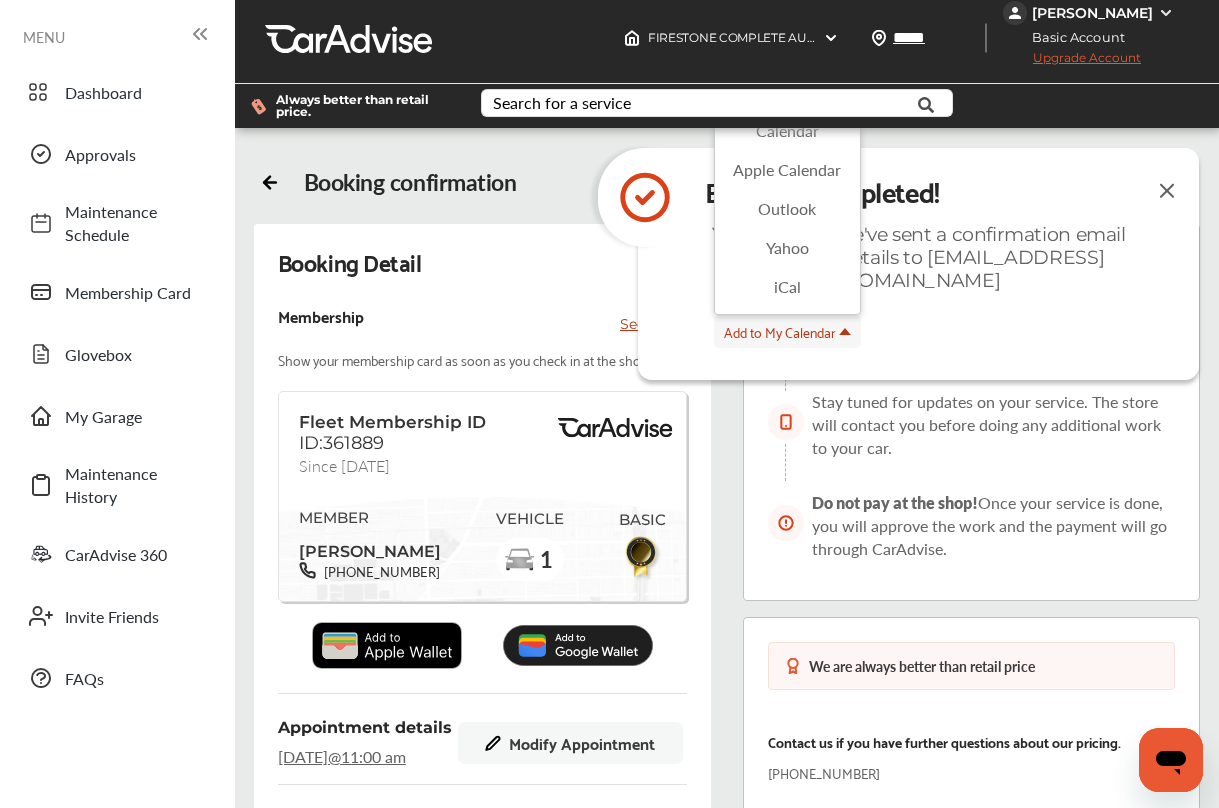 click on "Apple Calendar" at bounding box center (787, 169) 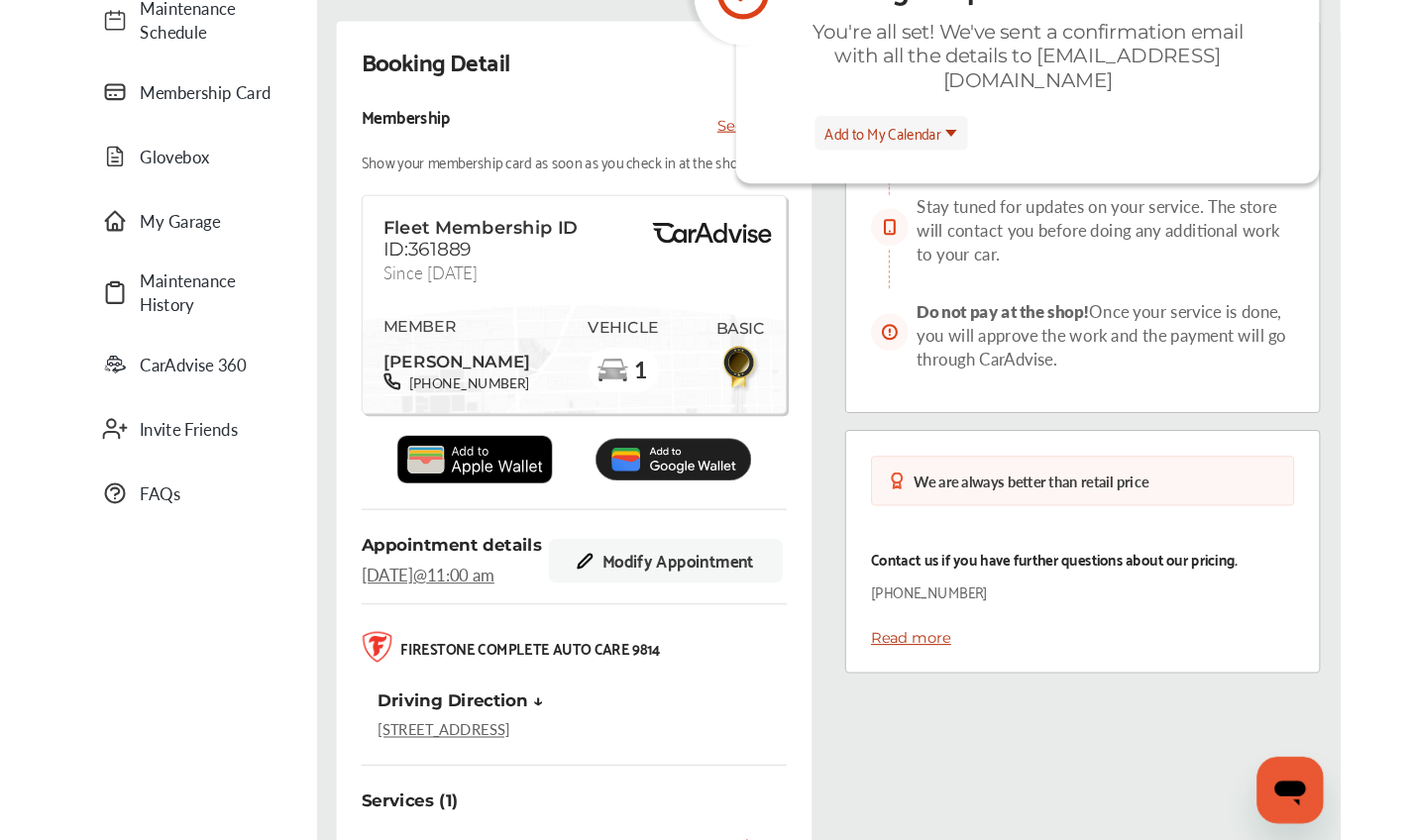 scroll, scrollTop: 0, scrollLeft: 0, axis: both 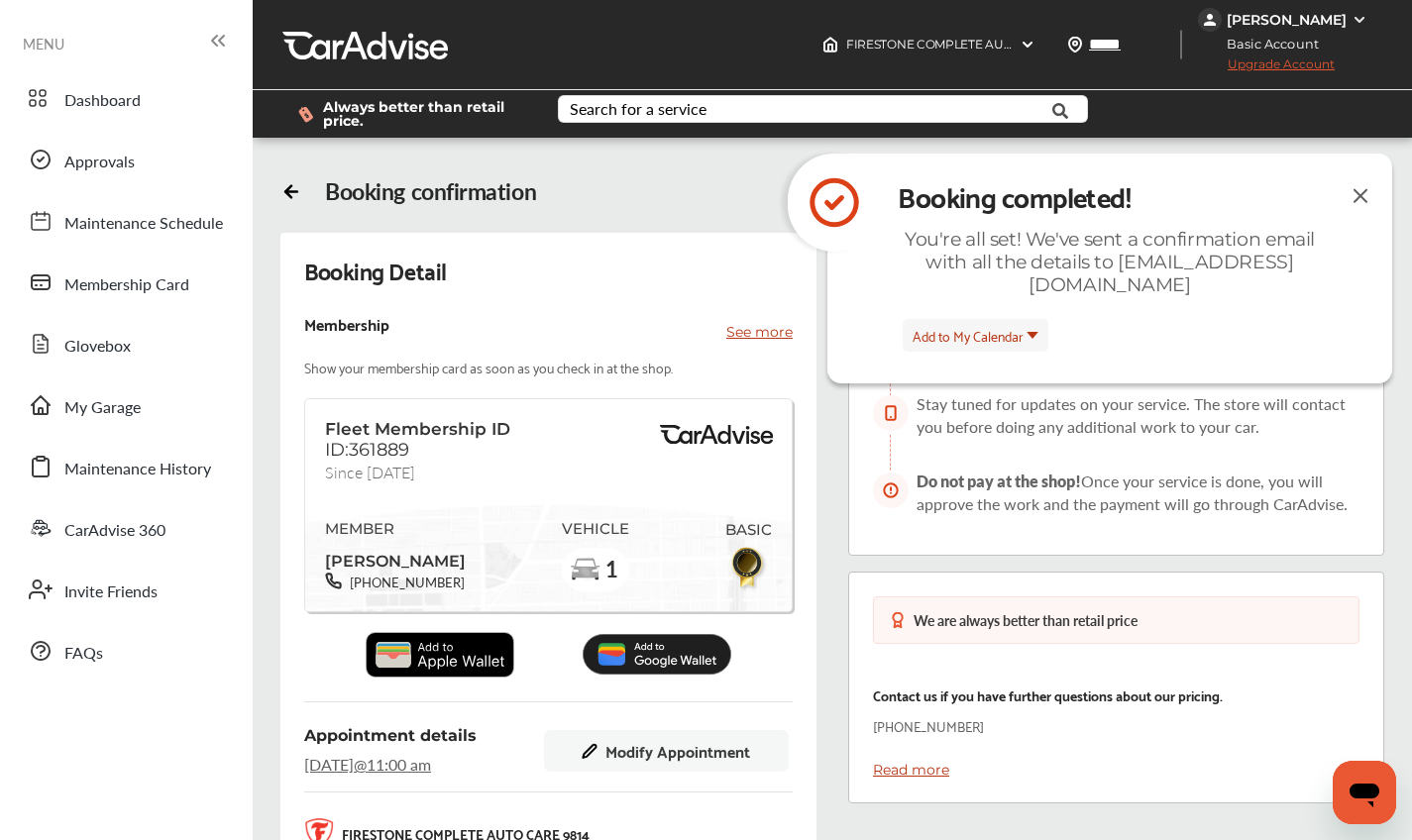 click at bounding box center (1360, 195) 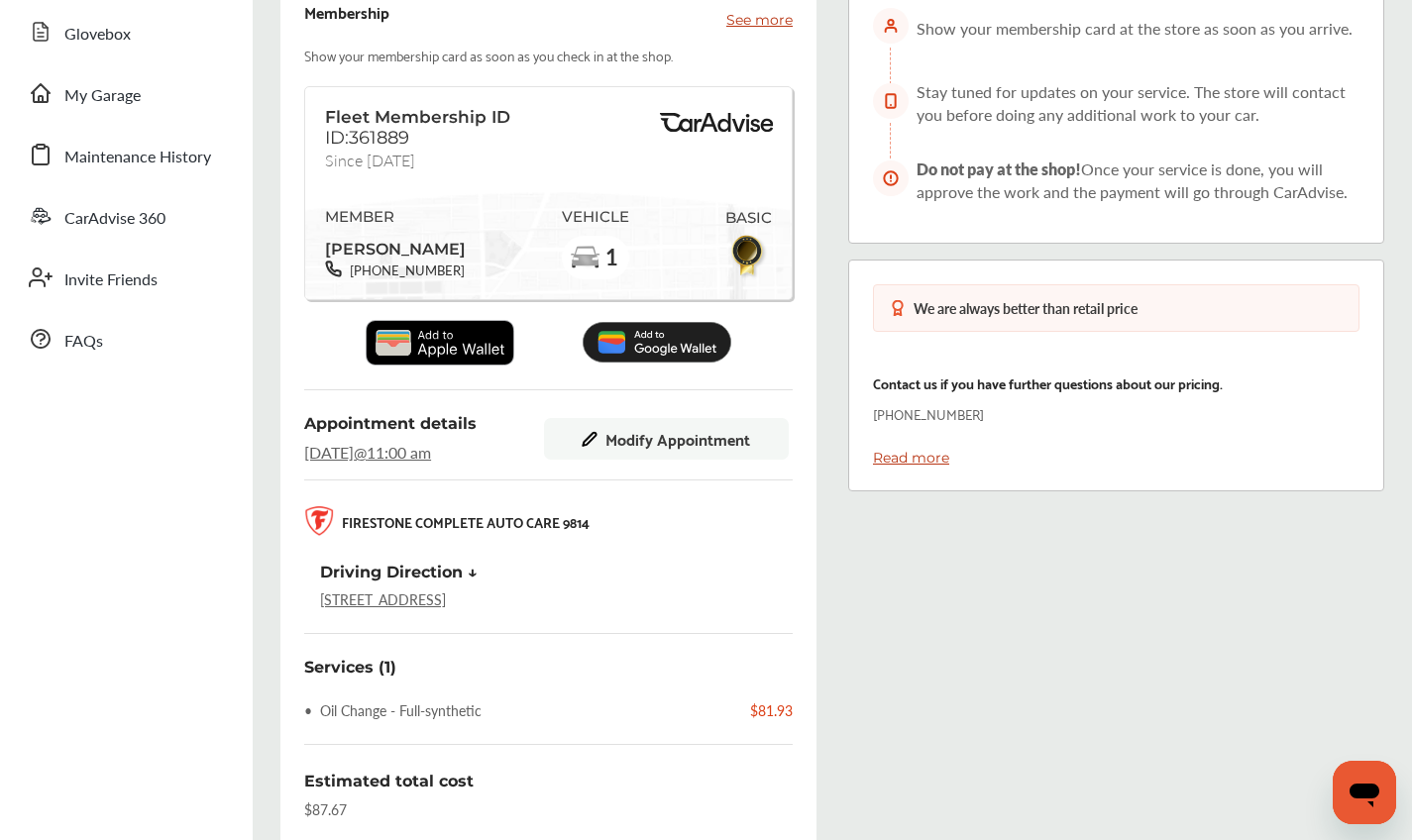 scroll, scrollTop: 0, scrollLeft: 0, axis: both 